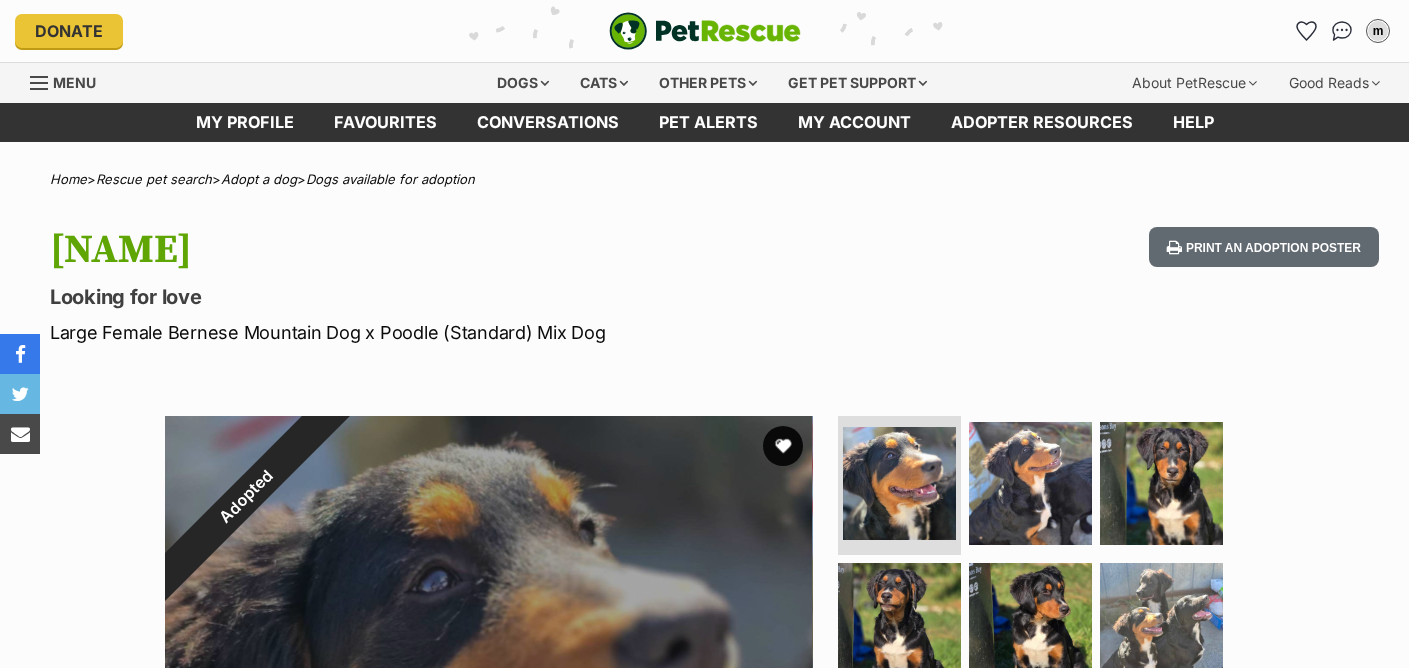 scroll, scrollTop: 25, scrollLeft: 0, axis: vertical 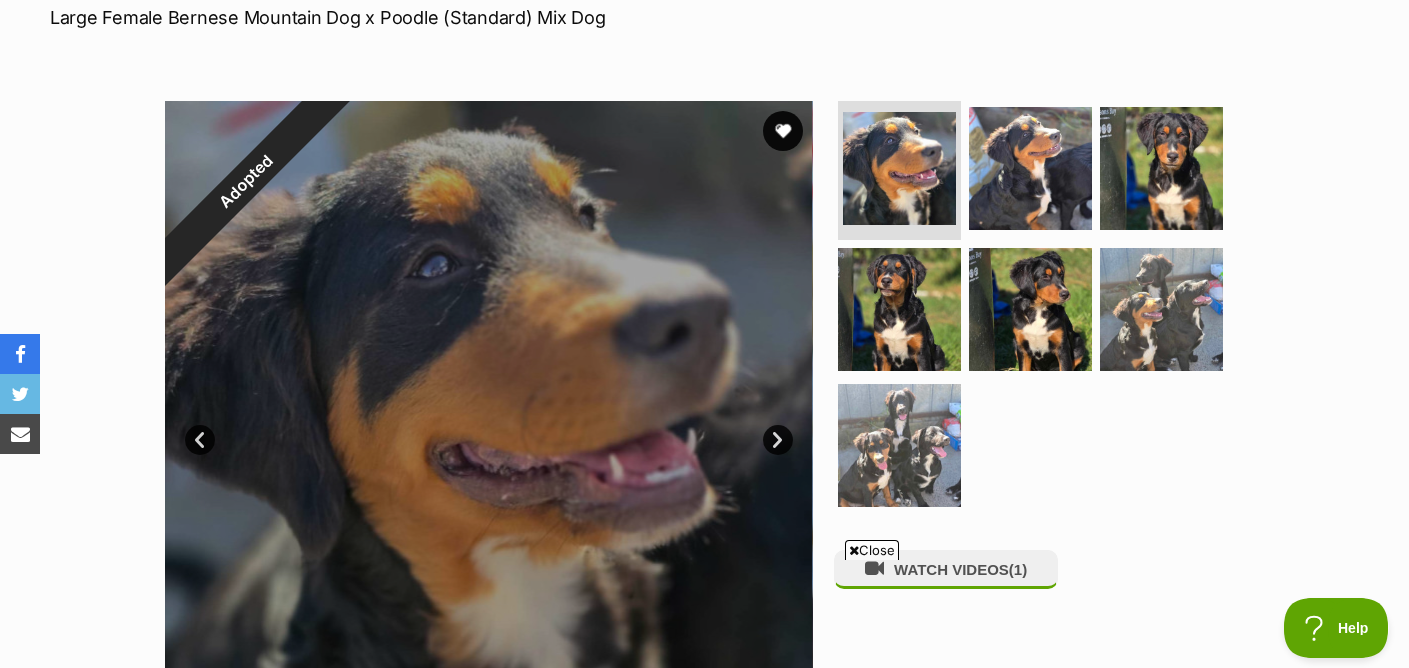 click on "Next" at bounding box center (778, 440) 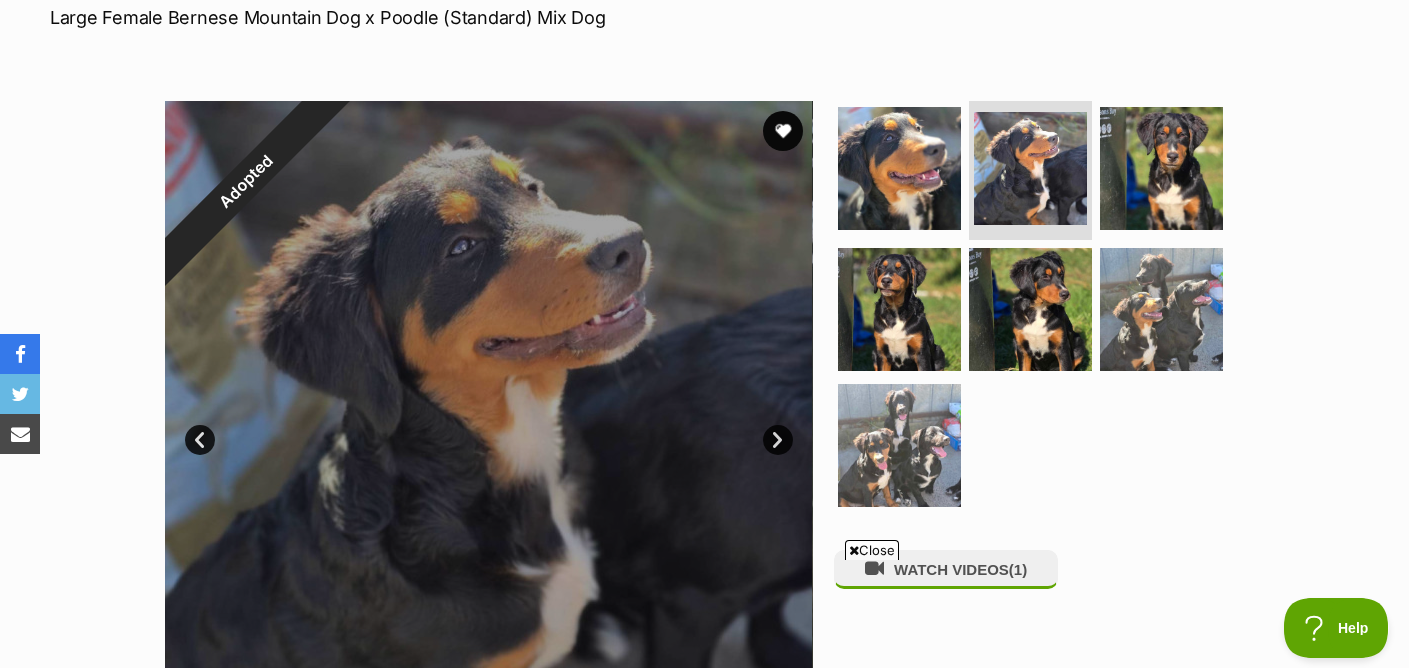 click on "Next" at bounding box center (778, 440) 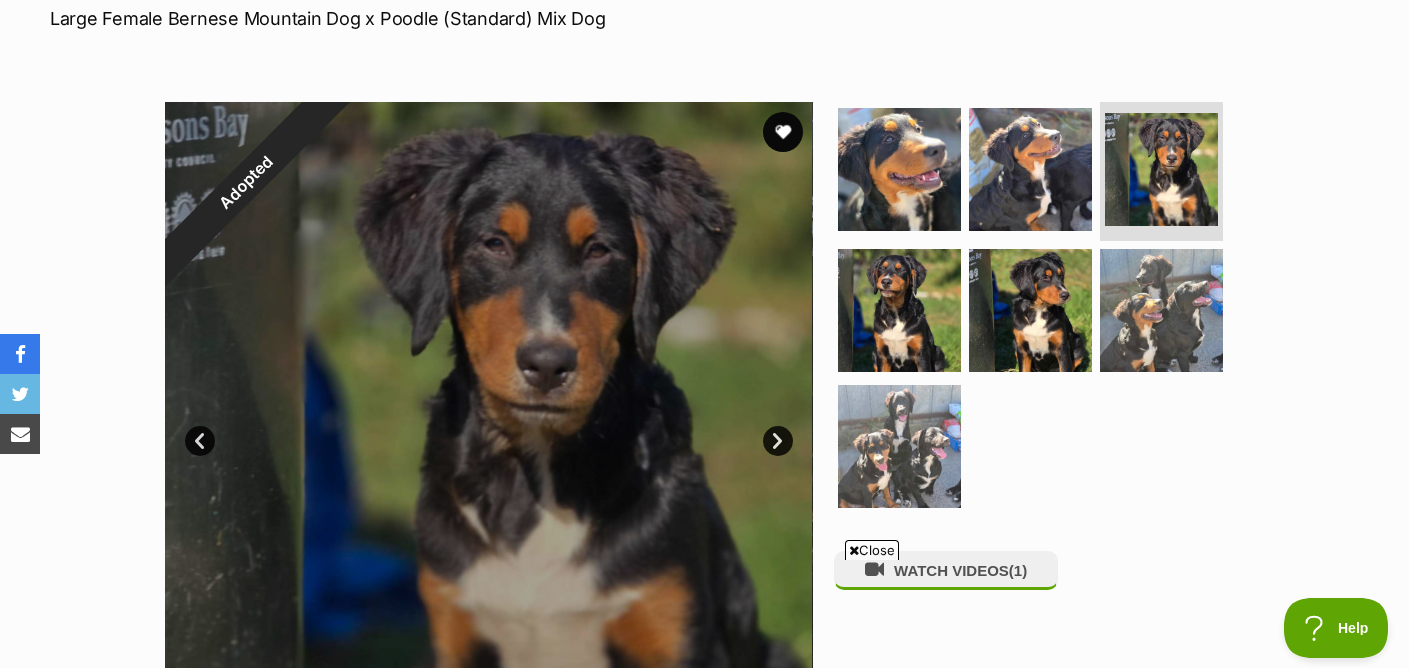 scroll, scrollTop: 0, scrollLeft: 0, axis: both 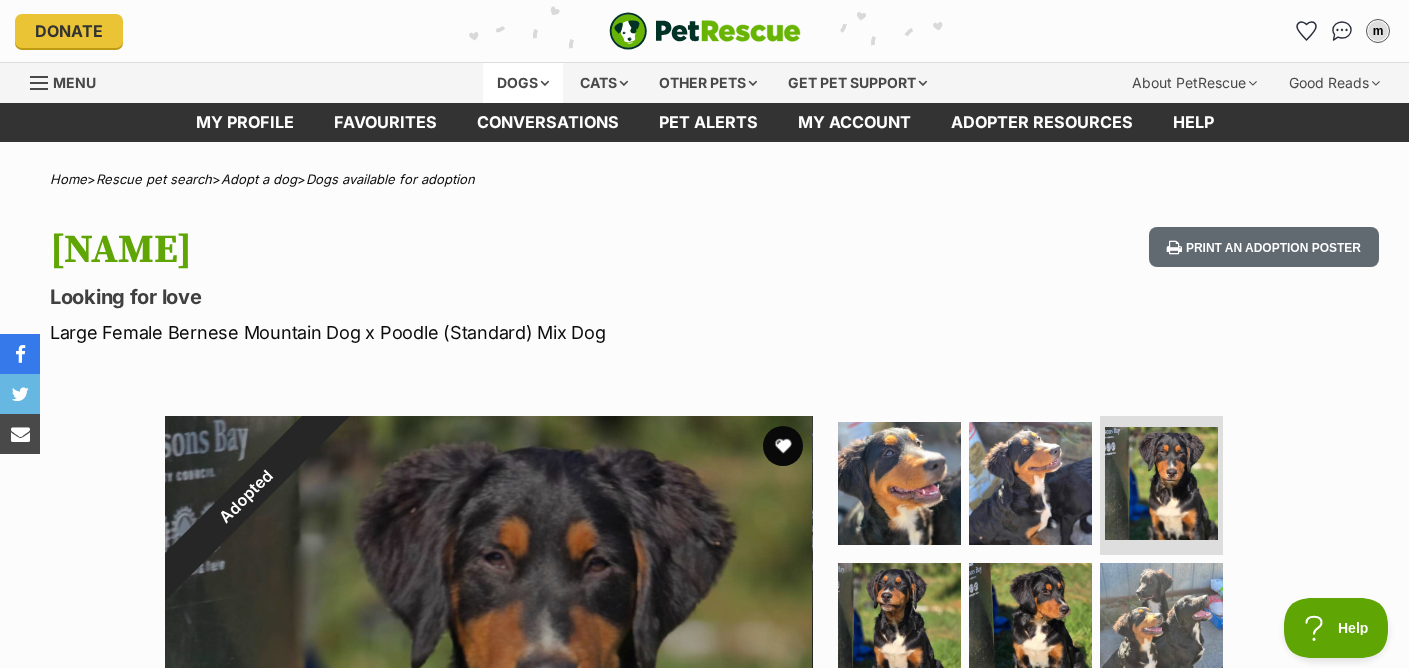 click on "Dogs" at bounding box center (523, 83) 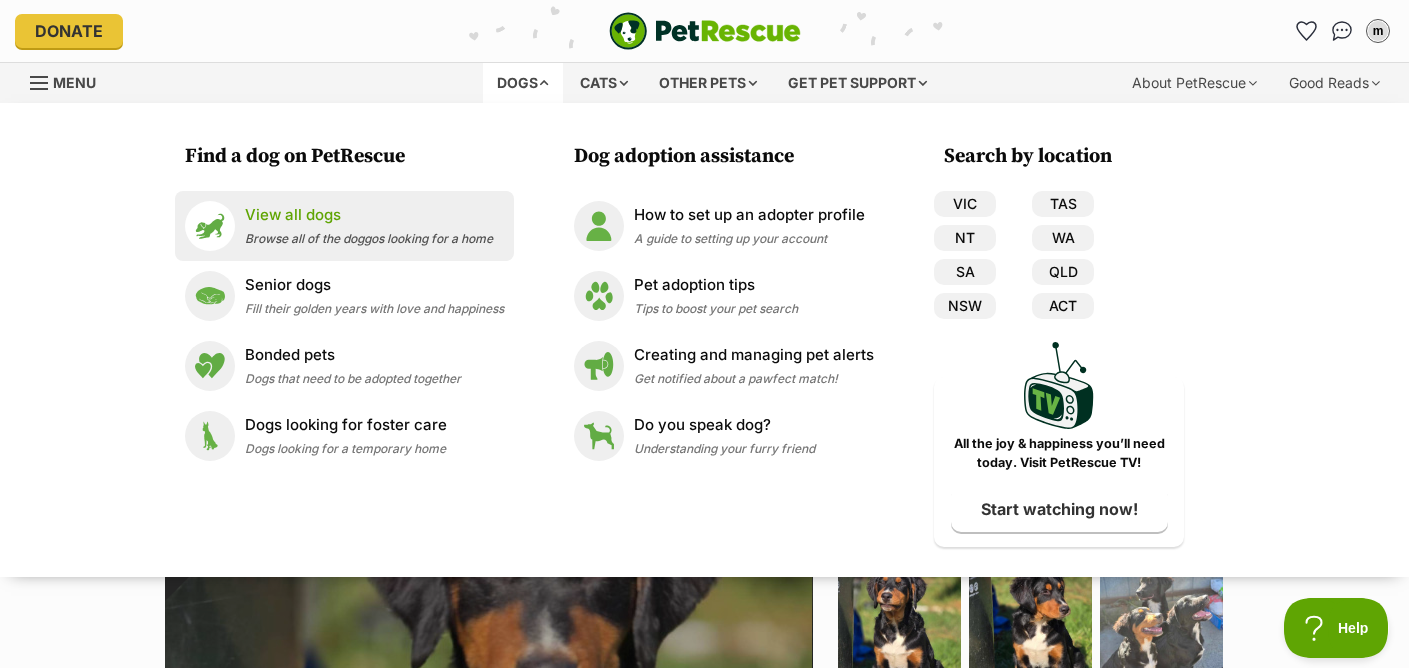 click at bounding box center [210, 226] 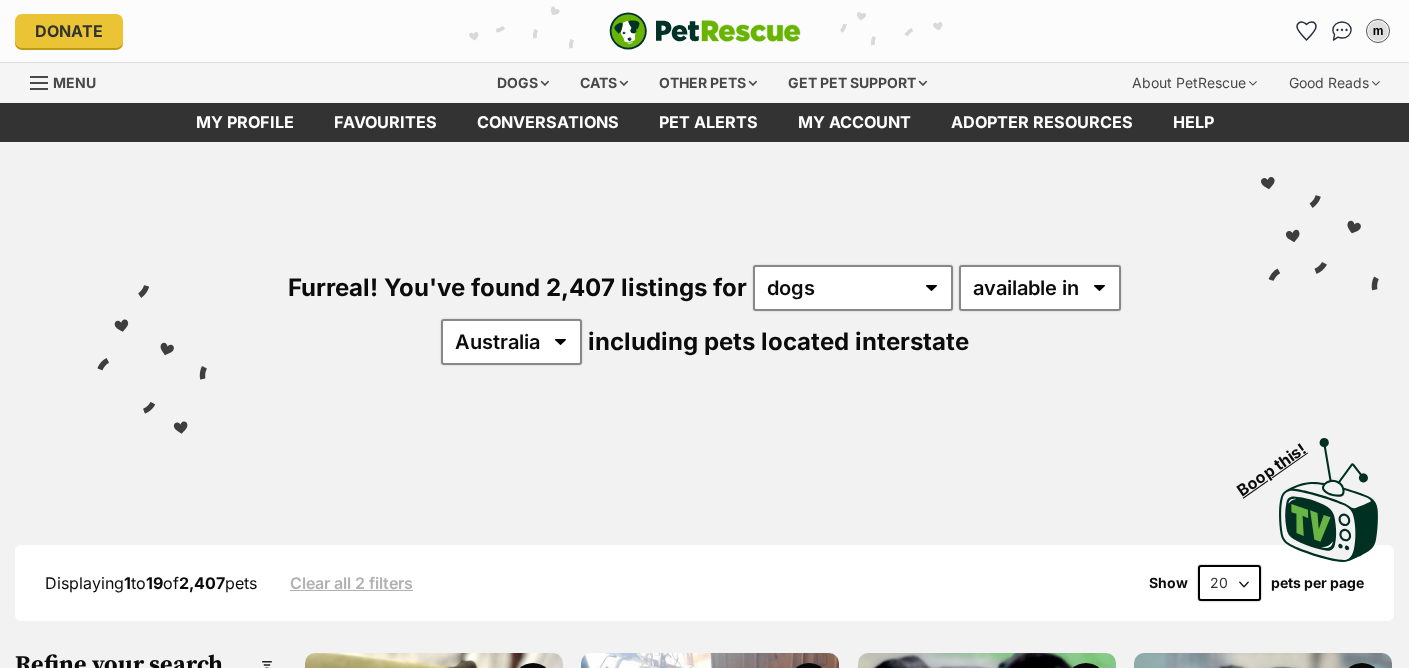 scroll, scrollTop: 0, scrollLeft: 0, axis: both 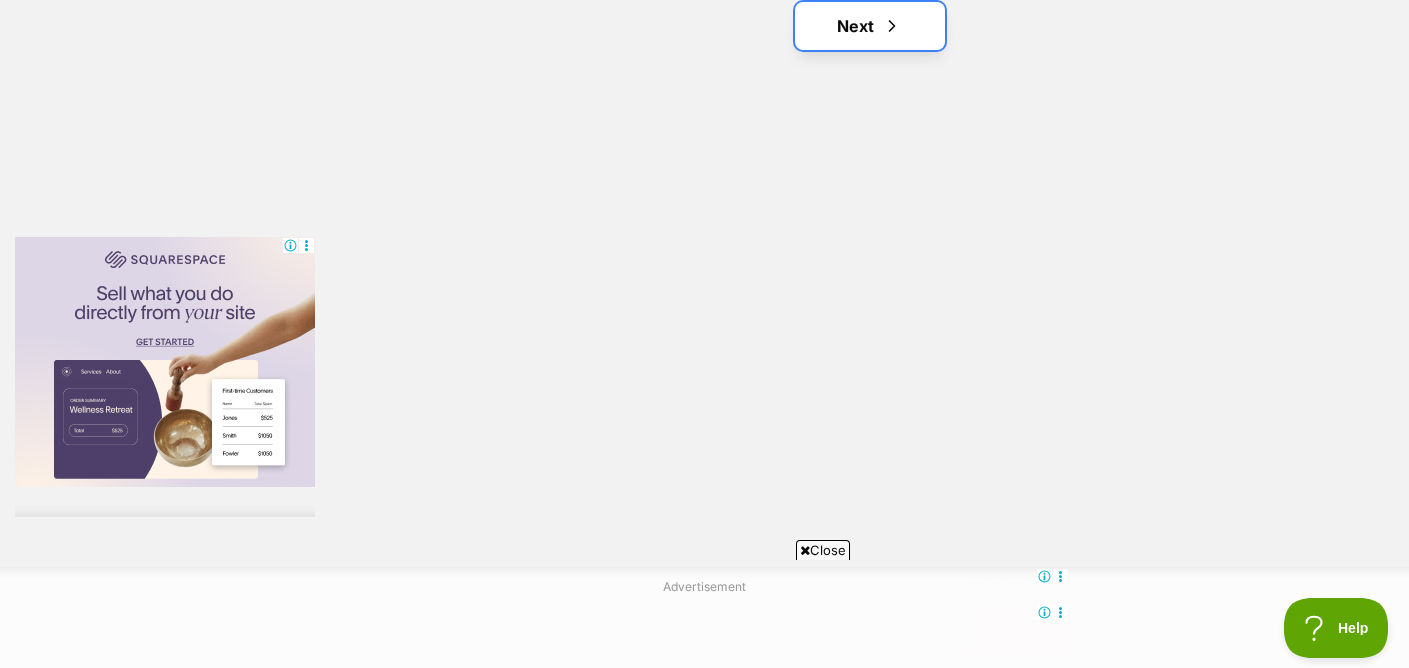click on "Next" at bounding box center [870, 26] 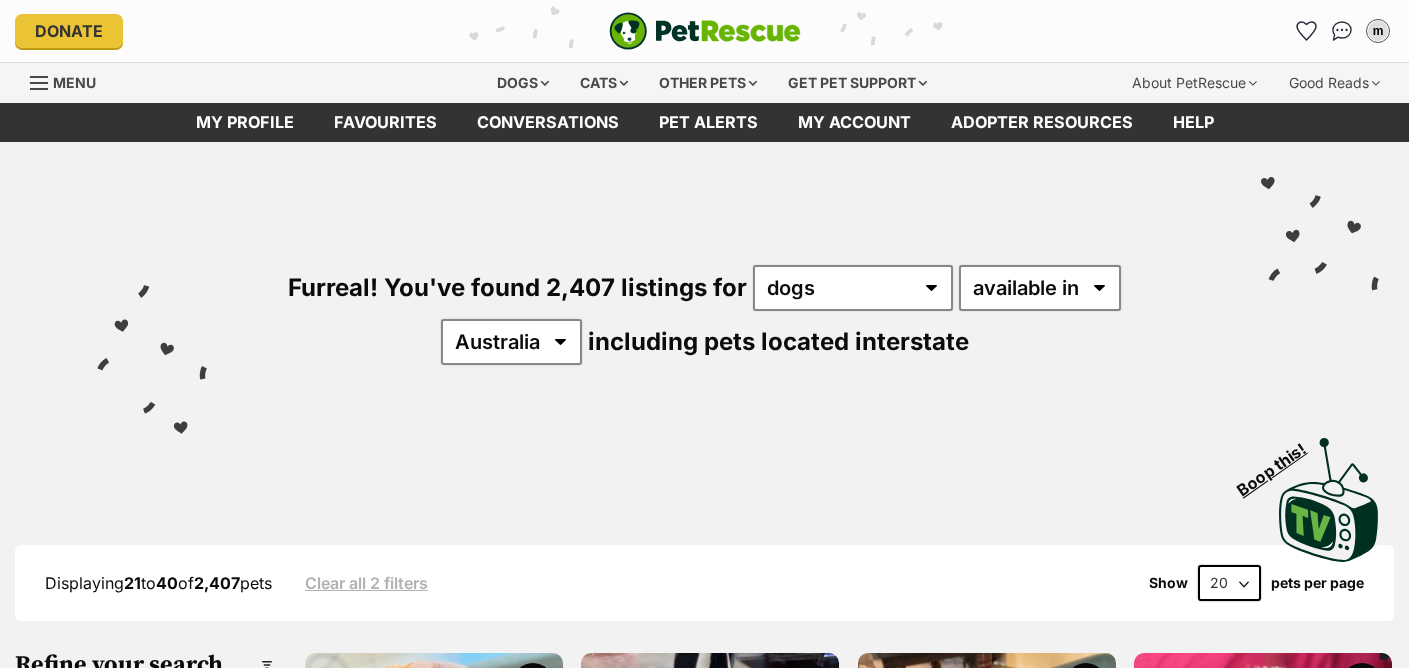 scroll, scrollTop: 0, scrollLeft: 0, axis: both 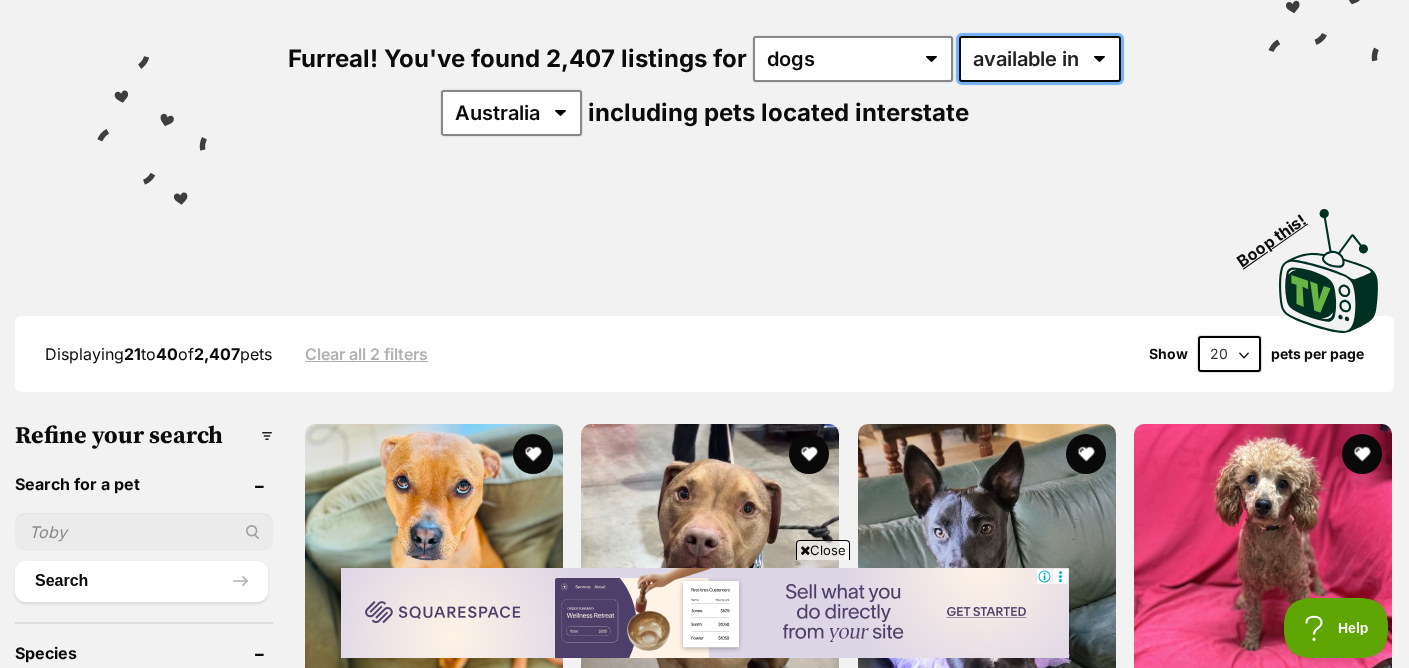 click on "available in
located in" at bounding box center [1040, 59] 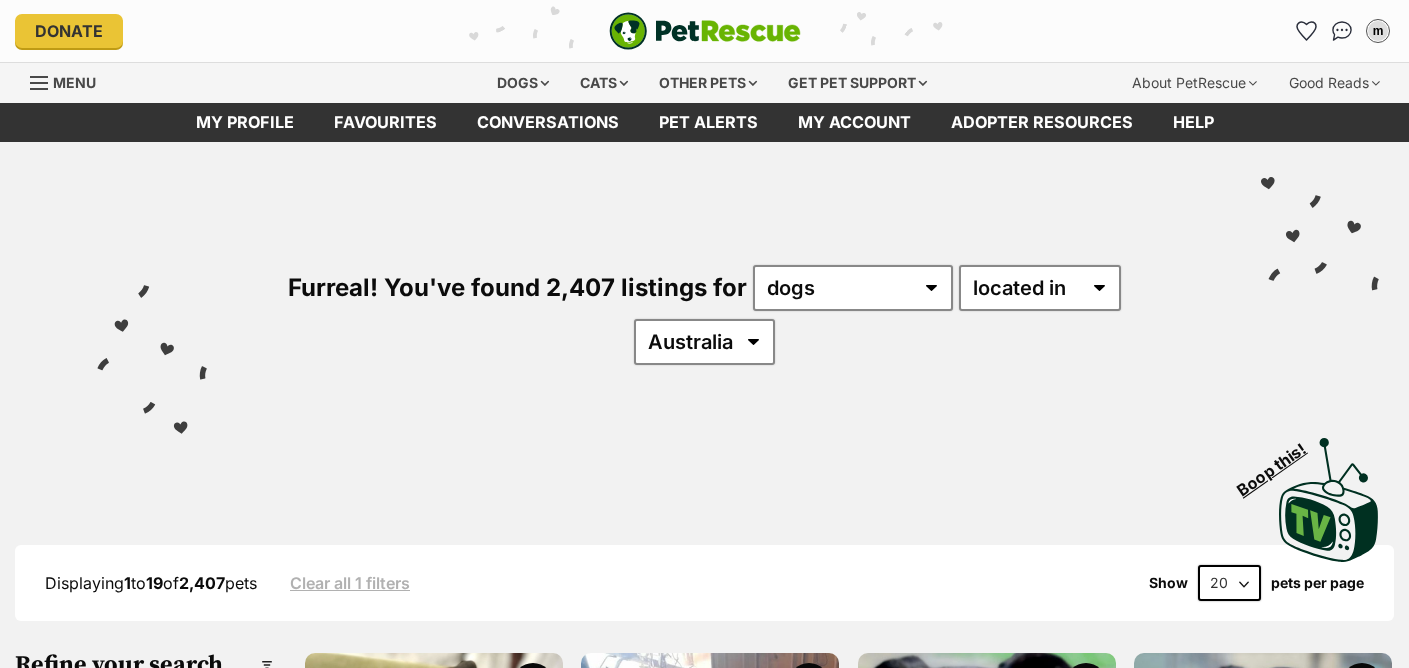 scroll, scrollTop: 0, scrollLeft: 0, axis: both 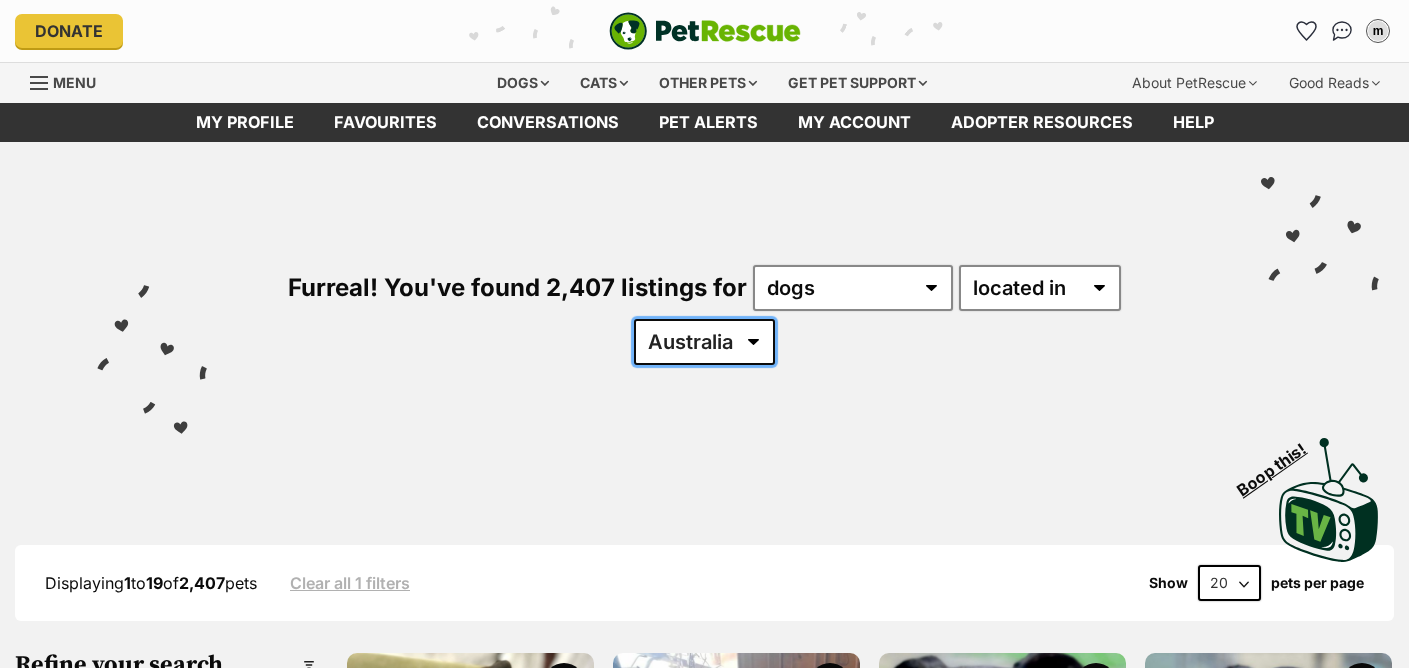 click on "Australia
ACT
NSW
NT
QLD
SA
TAS
VIC
WA" at bounding box center [704, 342] 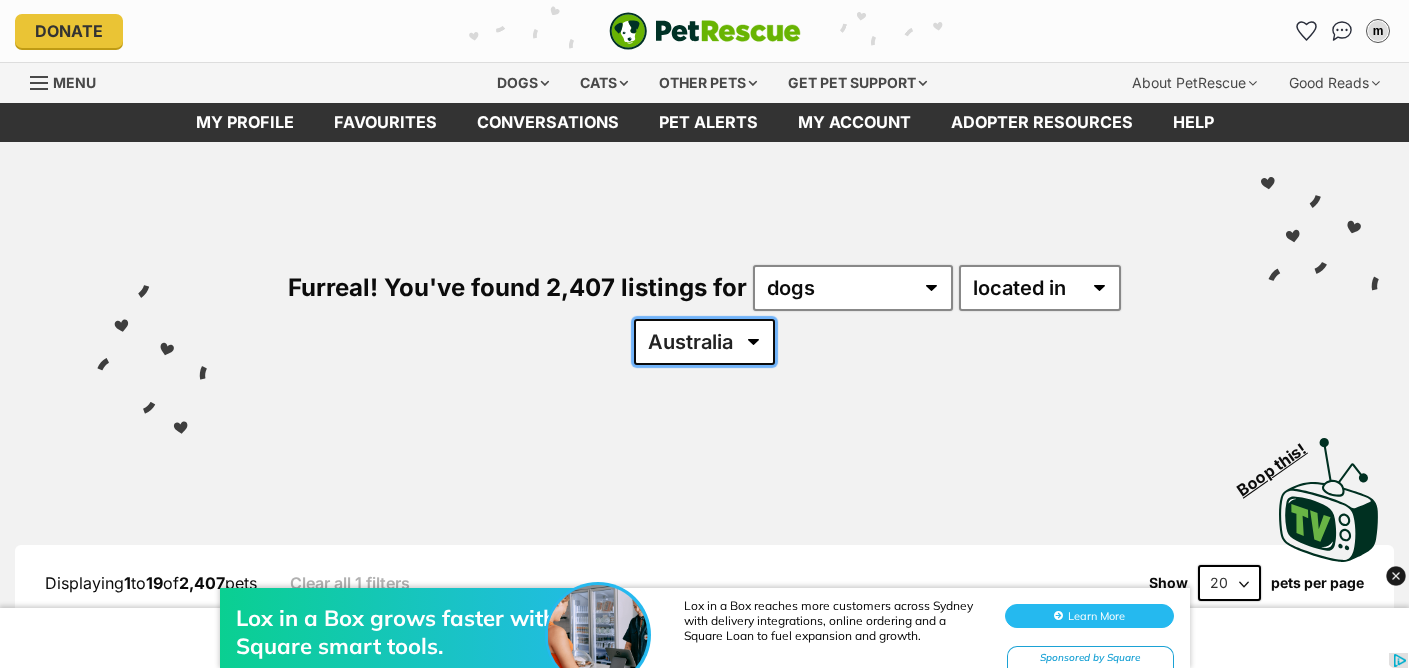 scroll, scrollTop: 0, scrollLeft: 0, axis: both 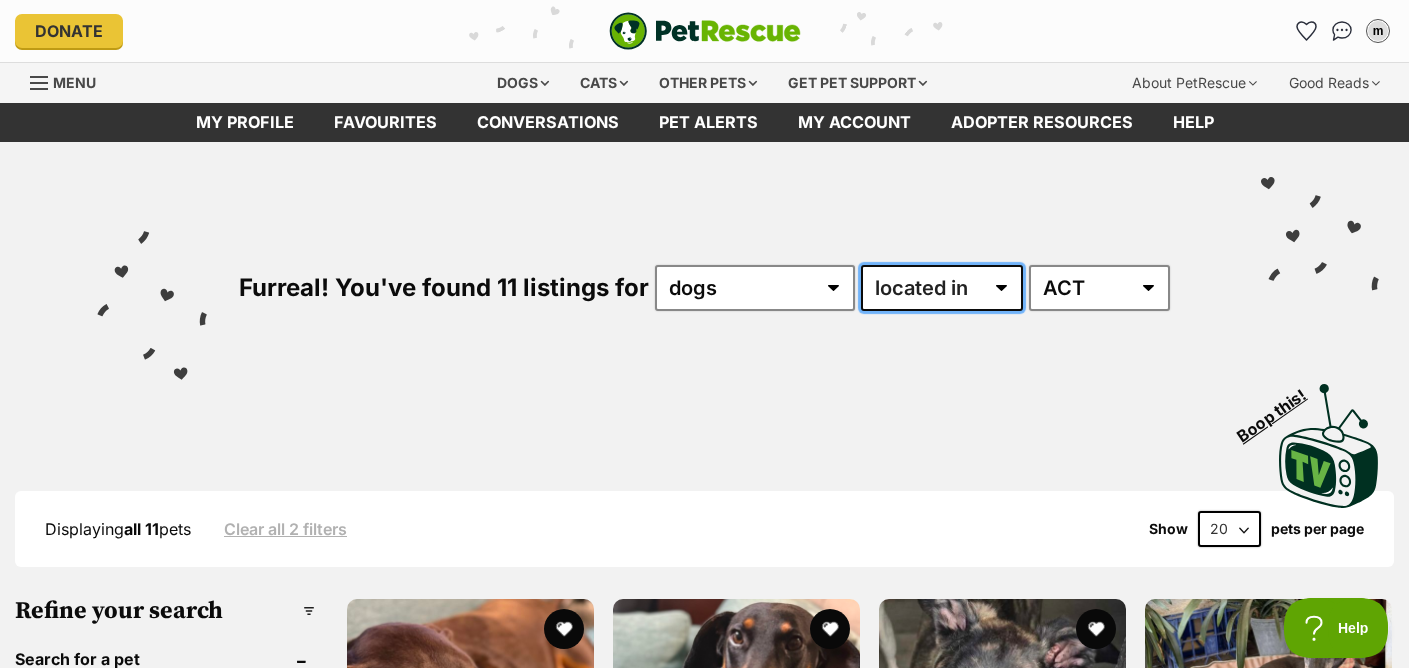 click on "available in
located in" at bounding box center (942, 288) 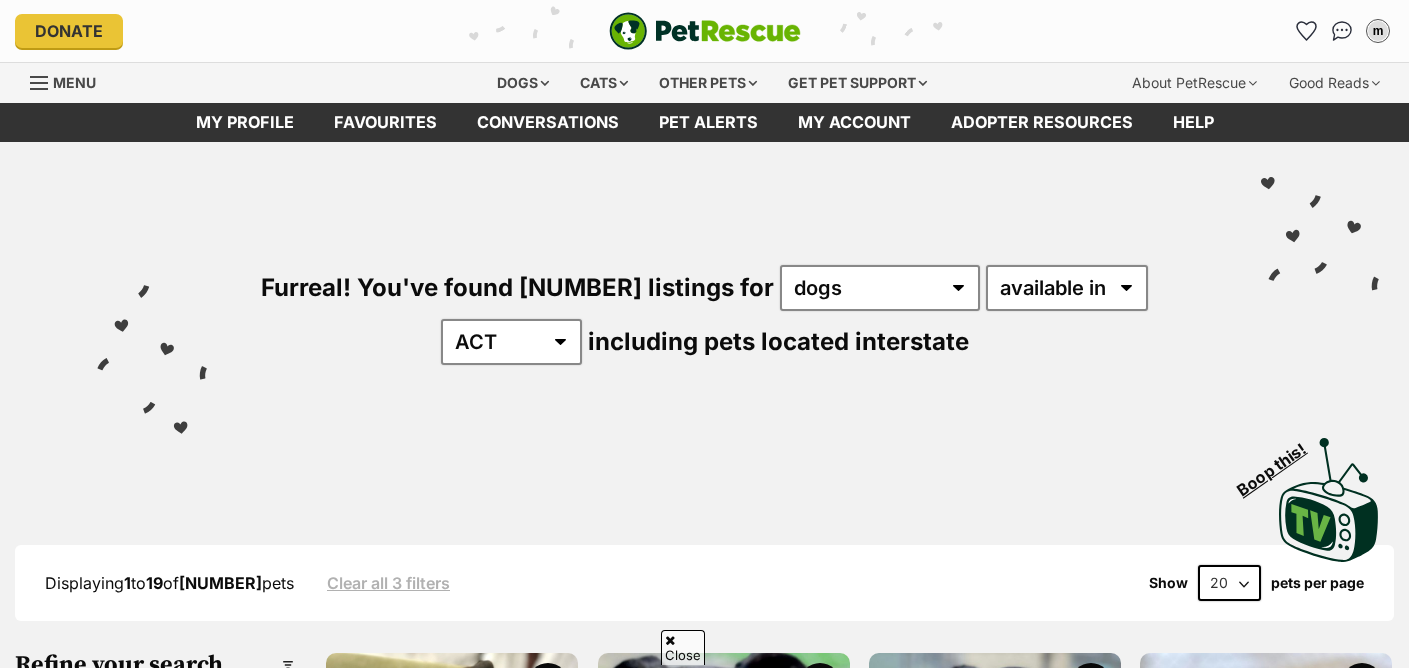 scroll, scrollTop: 267, scrollLeft: 0, axis: vertical 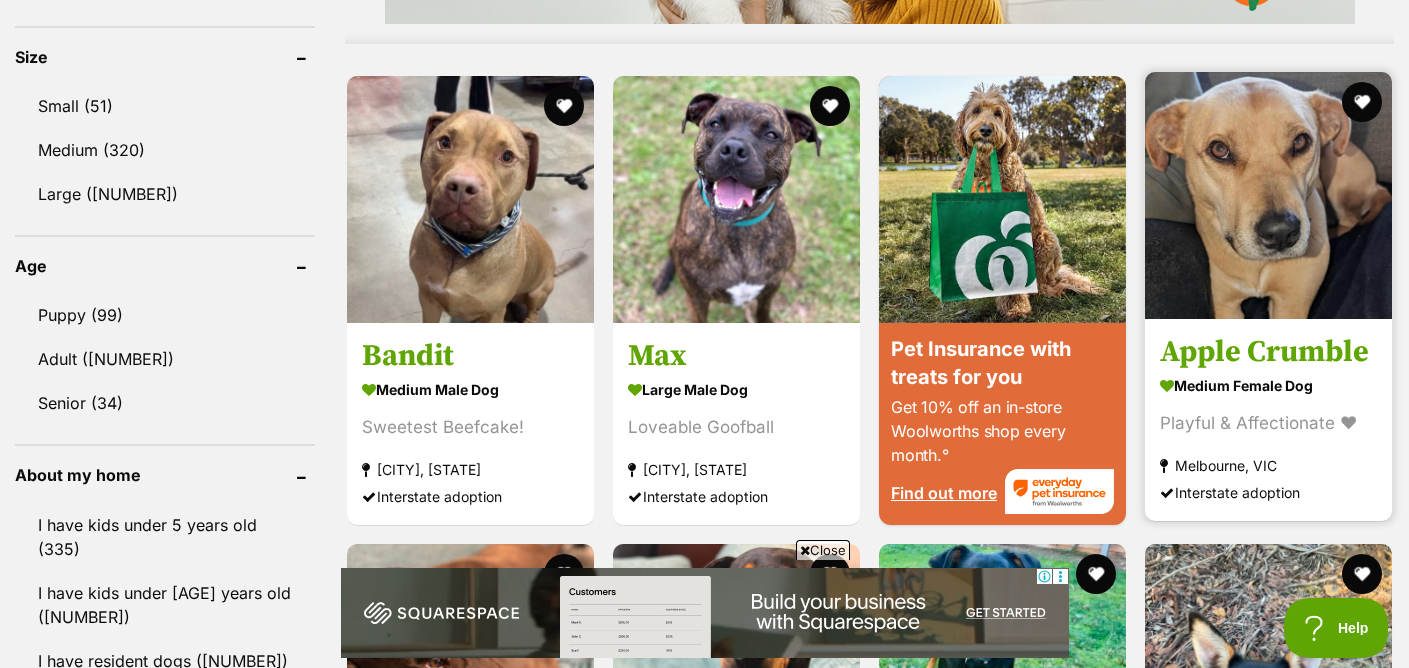 click at bounding box center (1268, 195) 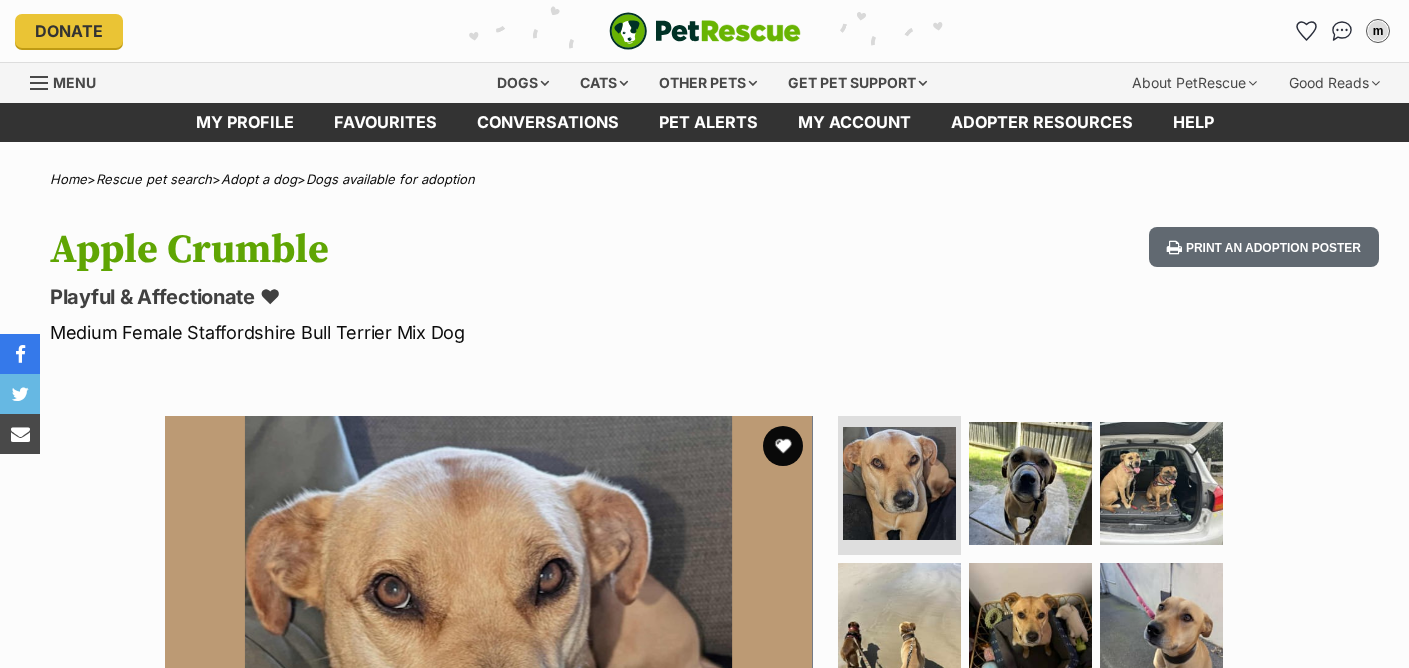 scroll, scrollTop: 0, scrollLeft: 0, axis: both 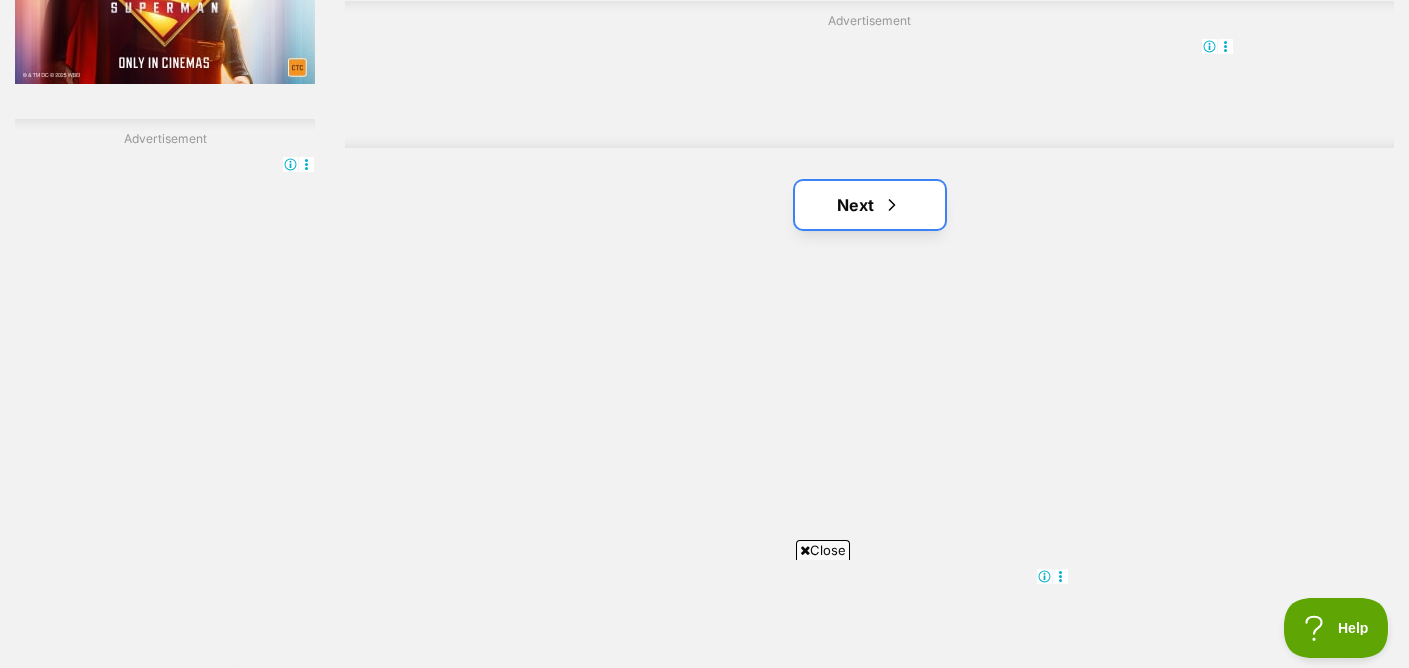 click at bounding box center [892, 205] 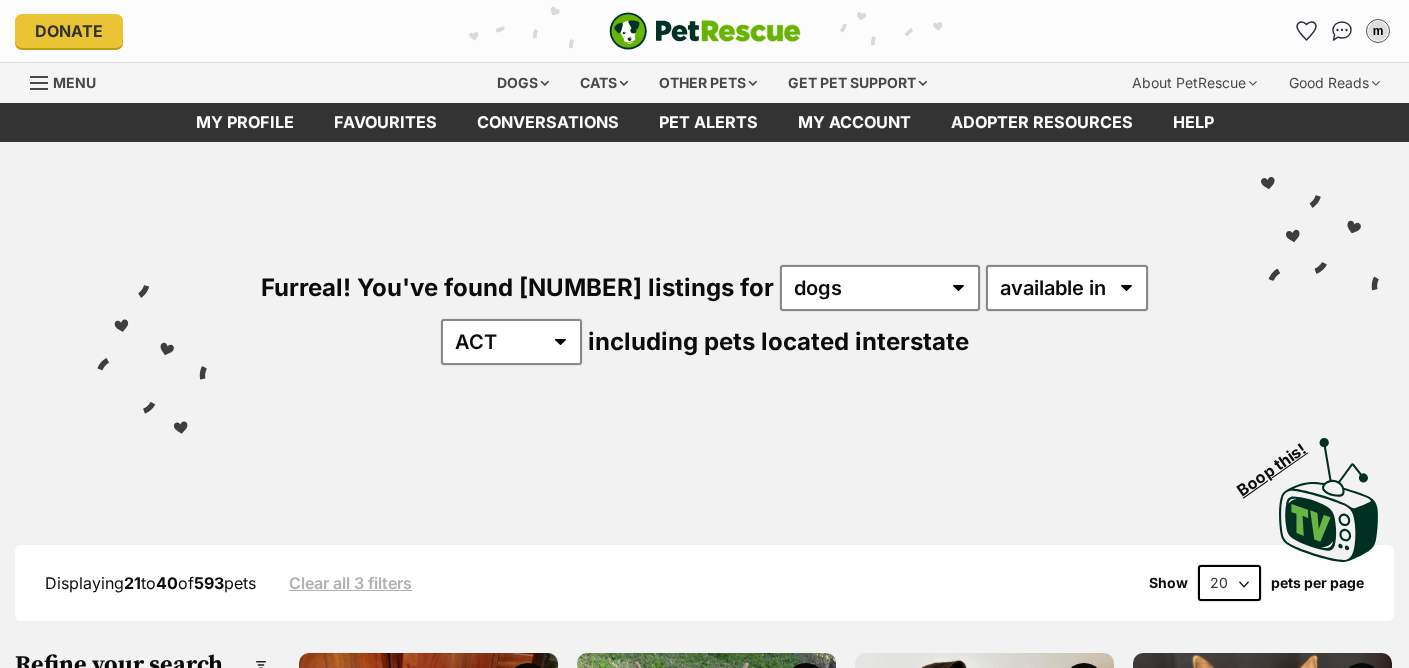 scroll, scrollTop: 0, scrollLeft: 0, axis: both 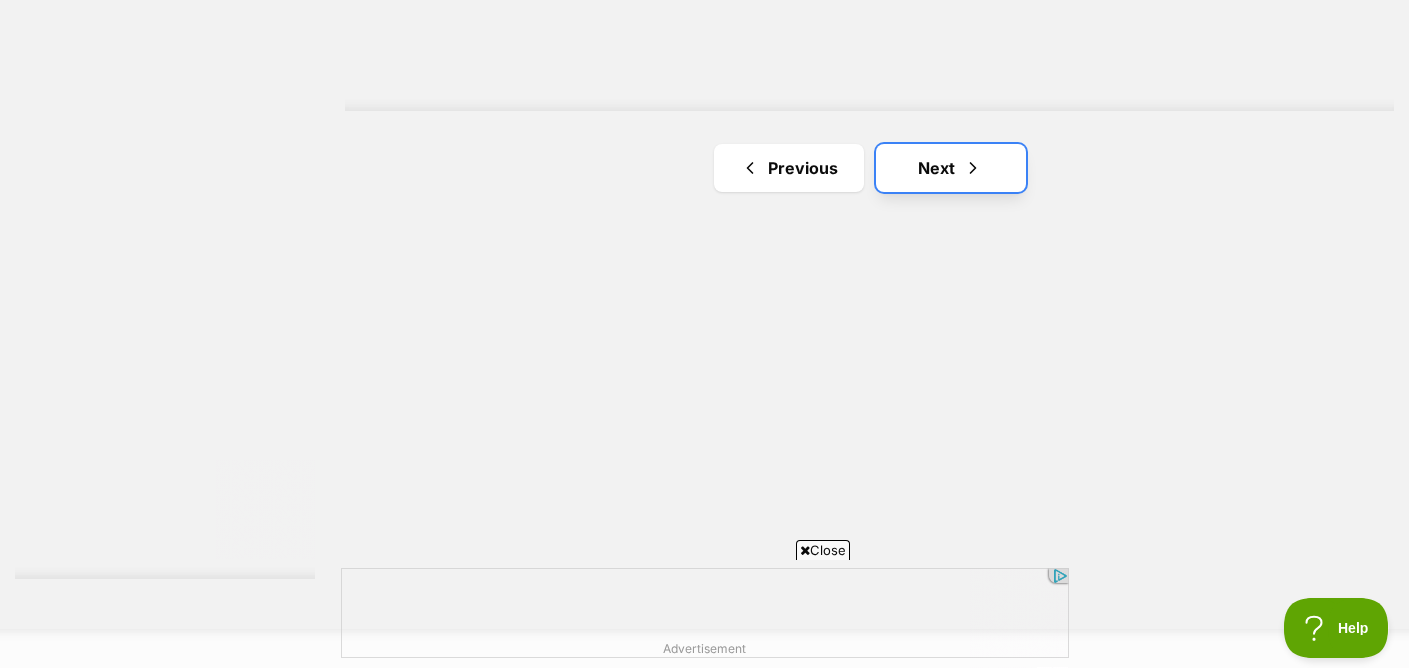 click on "Next" at bounding box center [951, 168] 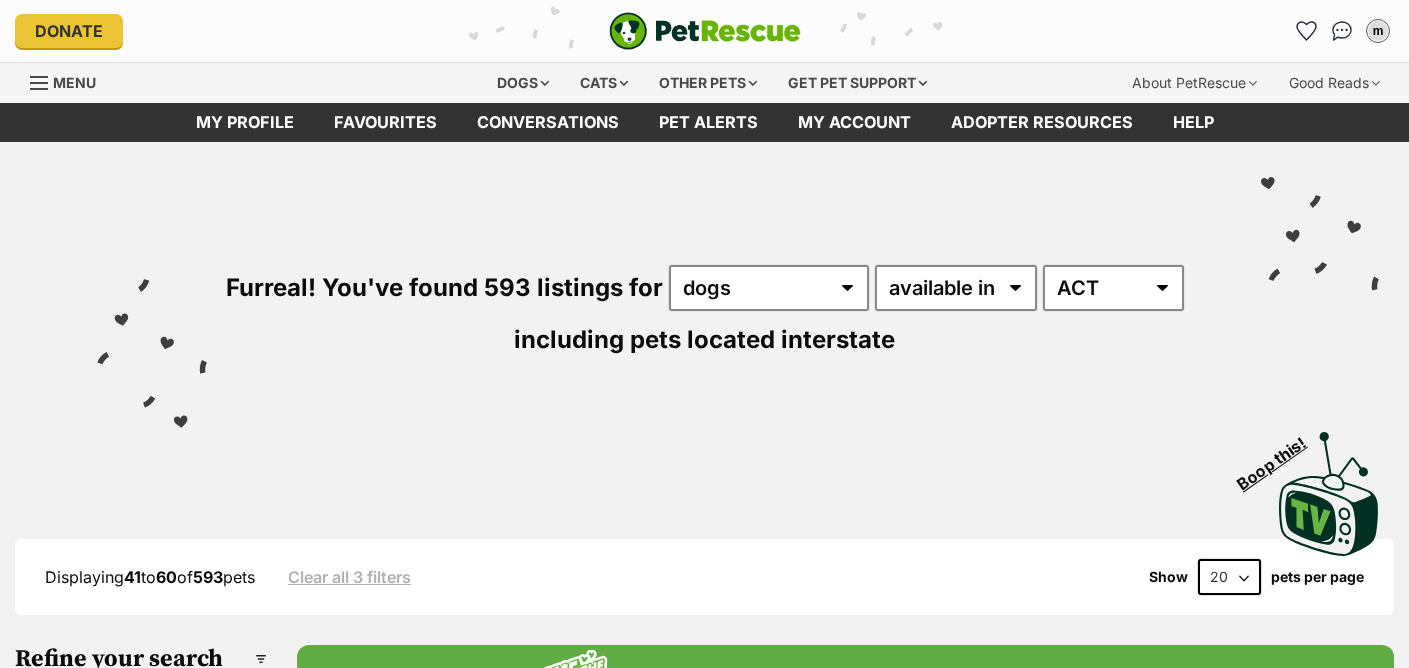 scroll, scrollTop: 0, scrollLeft: 0, axis: both 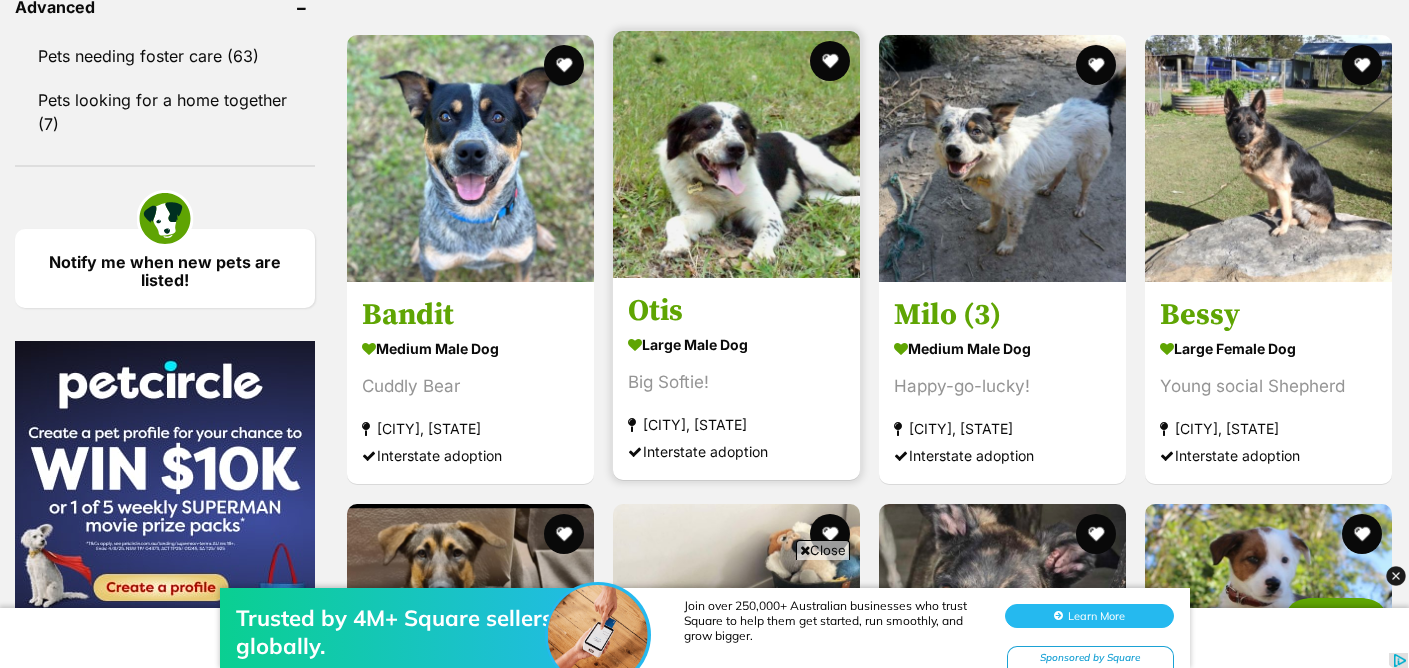 click at bounding box center (736, 154) 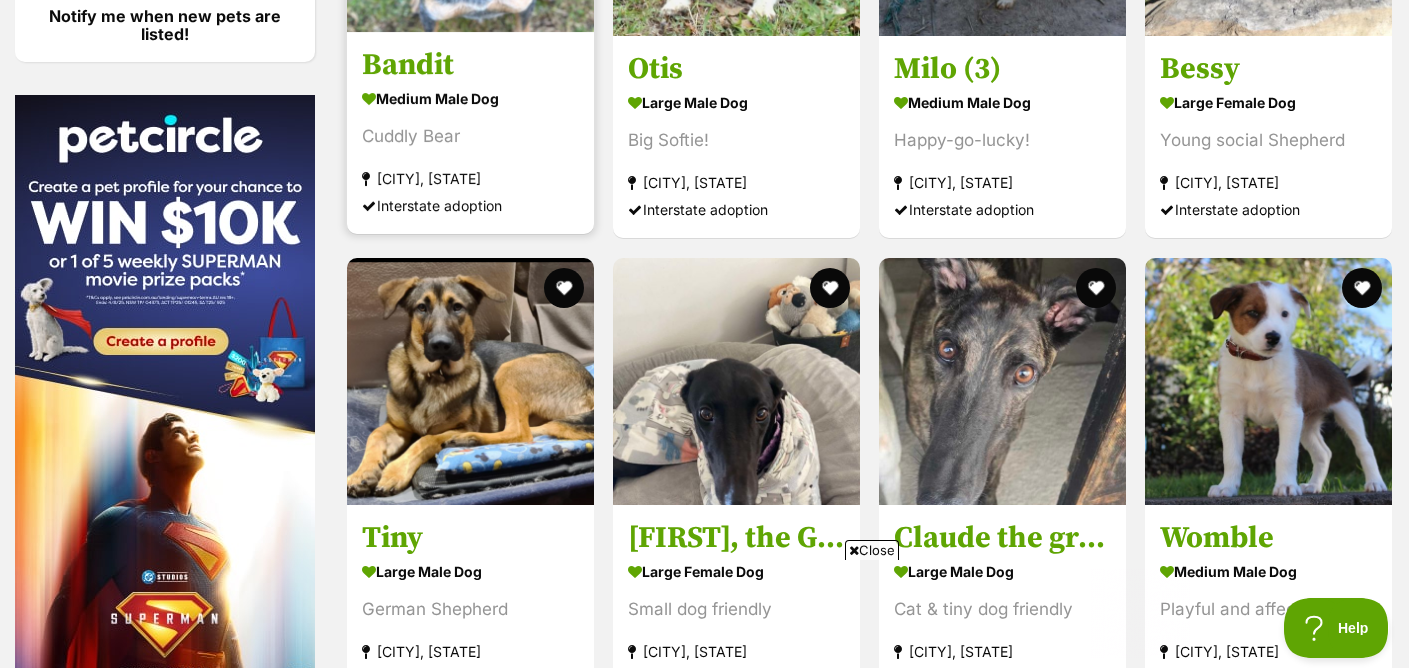 scroll, scrollTop: 0, scrollLeft: 0, axis: both 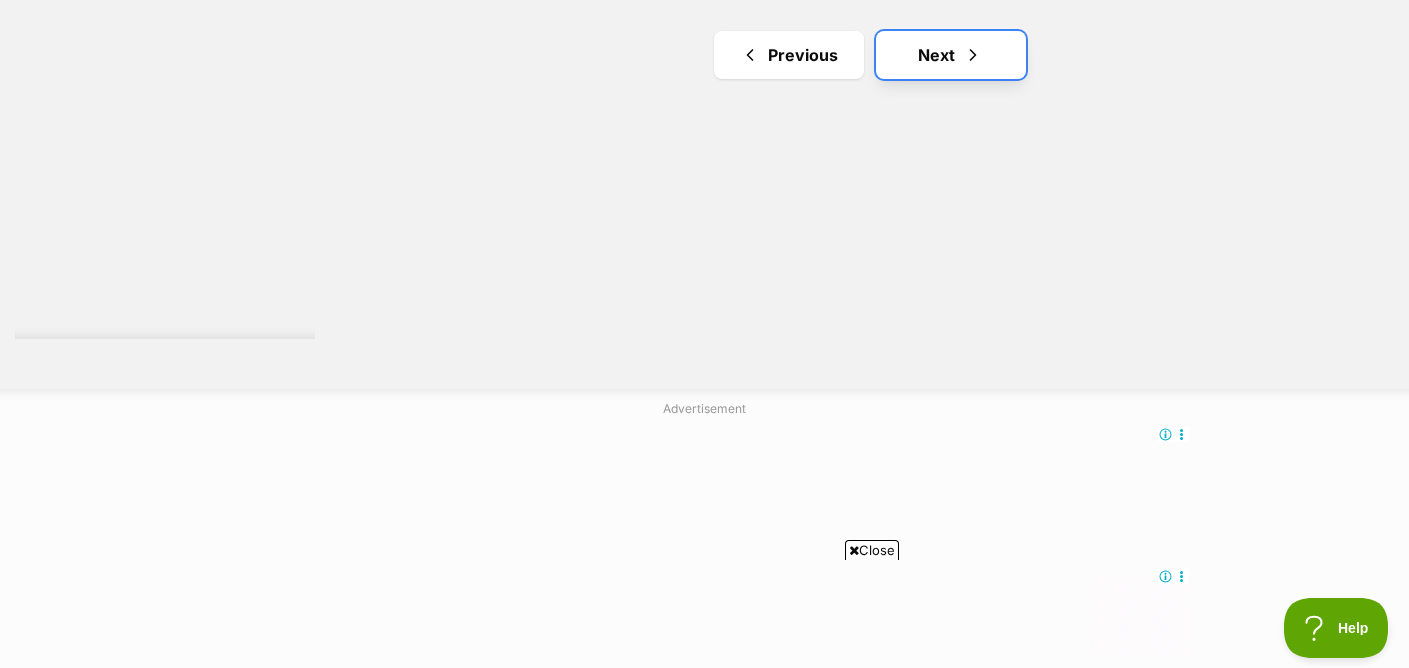 click on "Next" at bounding box center (951, 55) 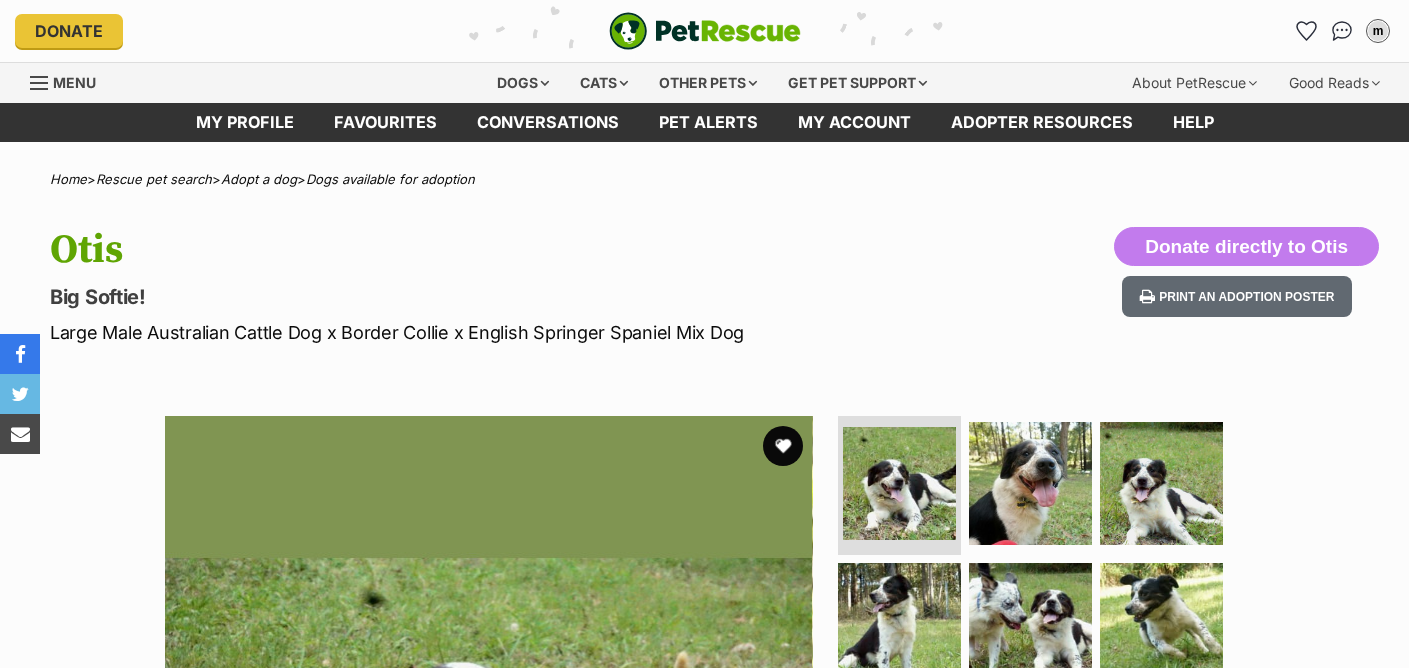scroll, scrollTop: 0, scrollLeft: 0, axis: both 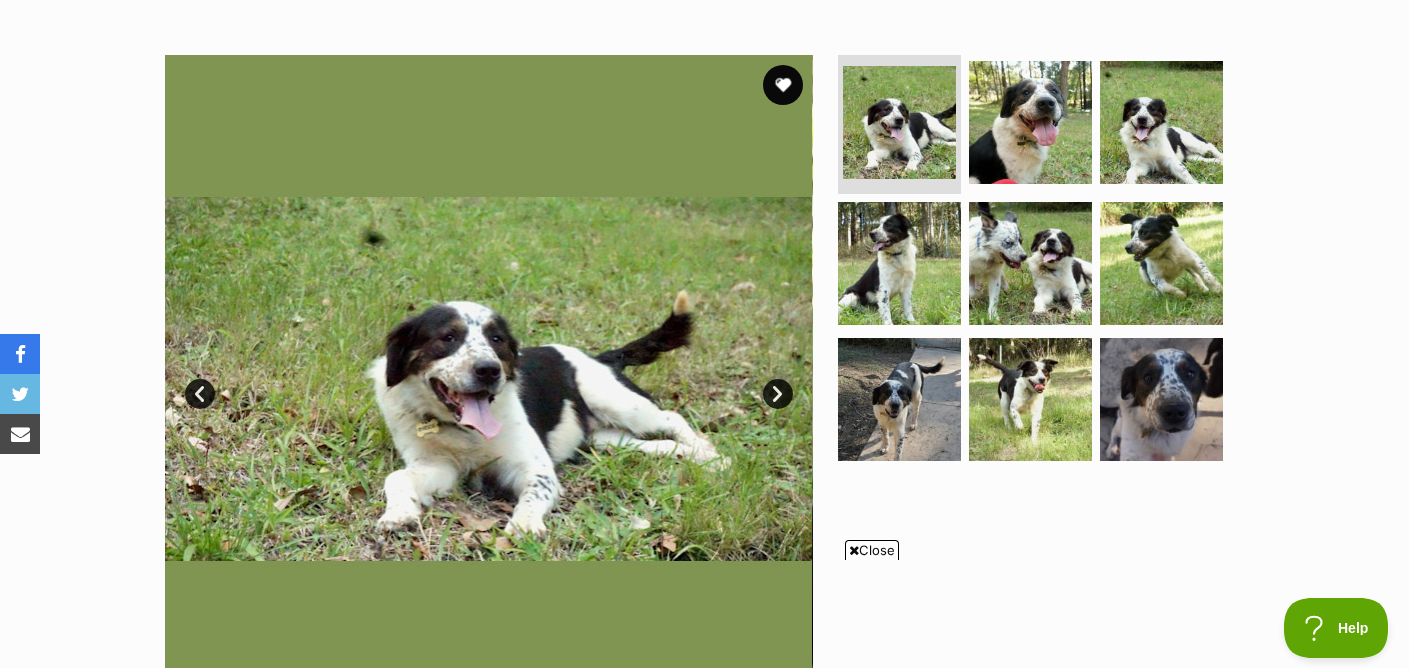 click on "Next" at bounding box center (778, 394) 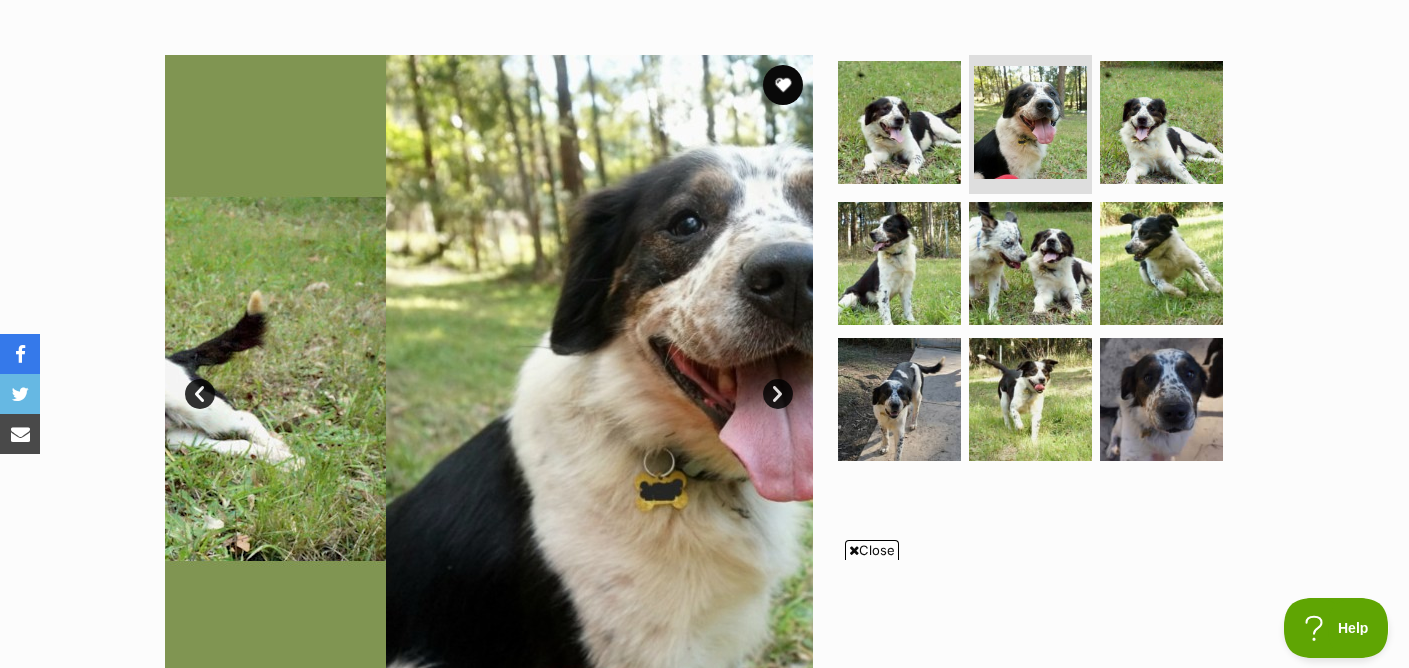 scroll, scrollTop: 0, scrollLeft: 0, axis: both 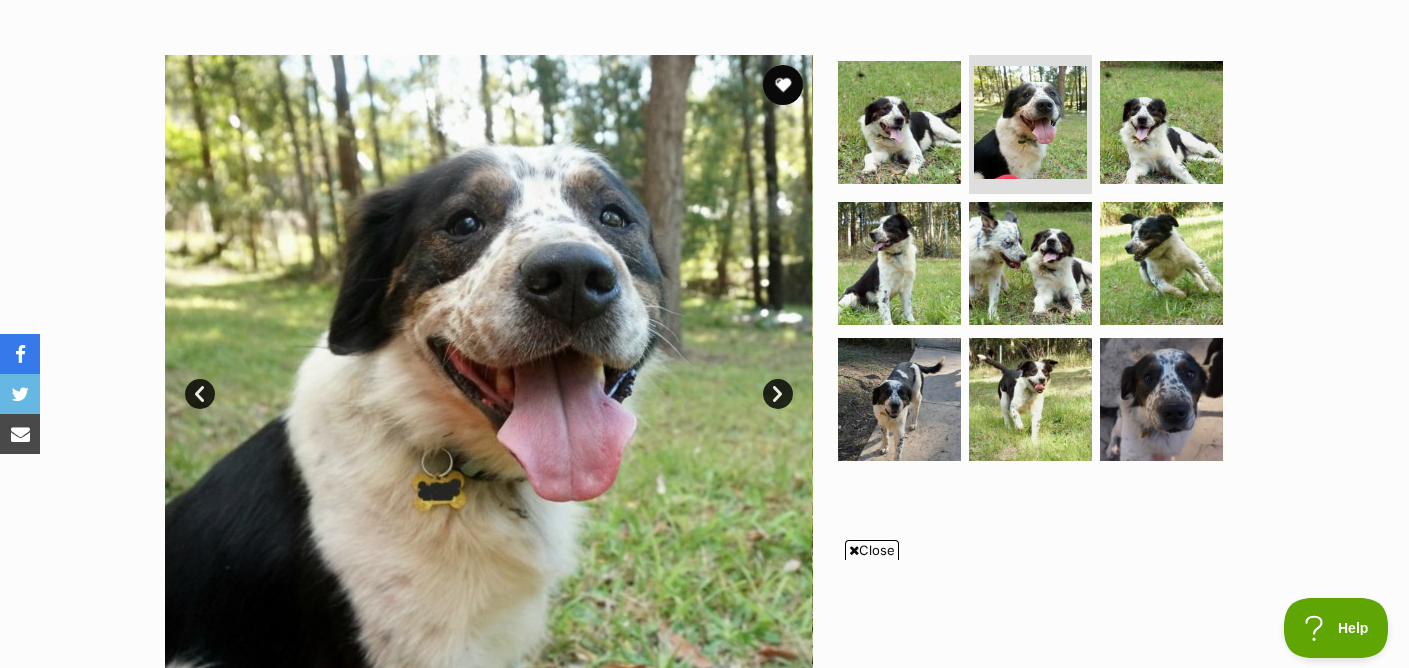 click on "Next" at bounding box center (778, 394) 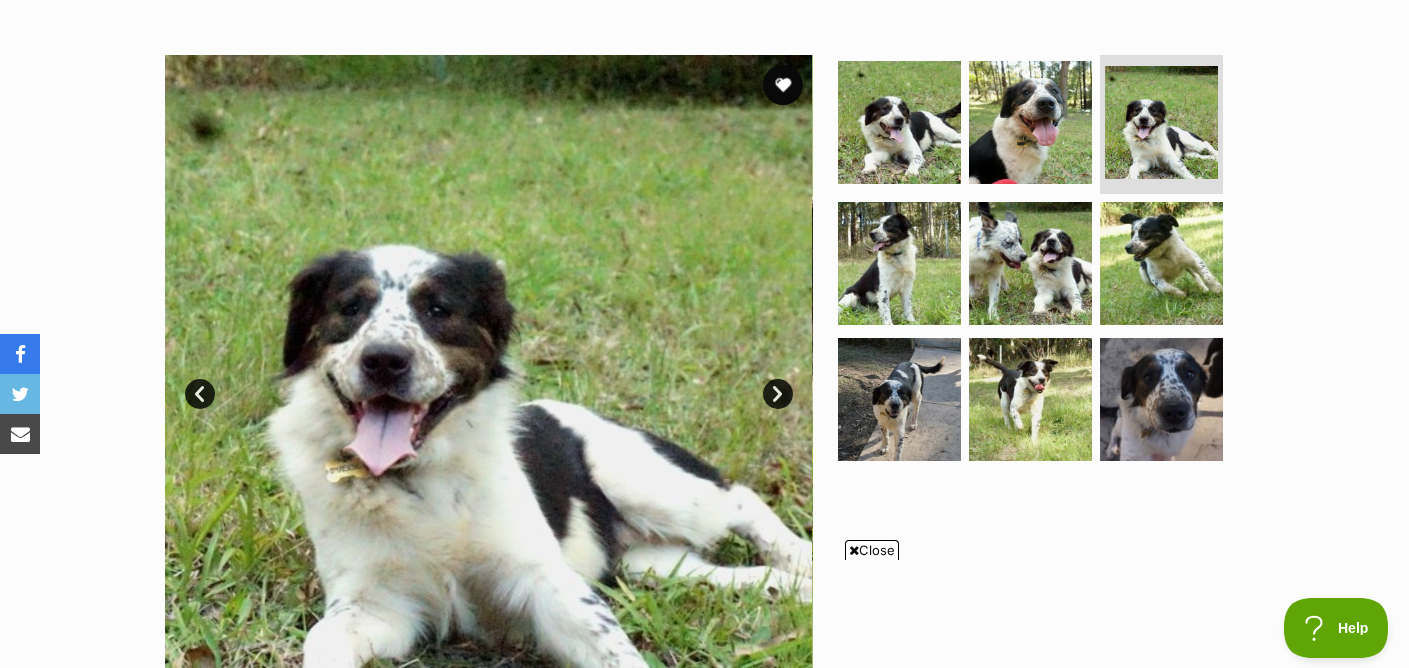 click on "Next" at bounding box center (778, 394) 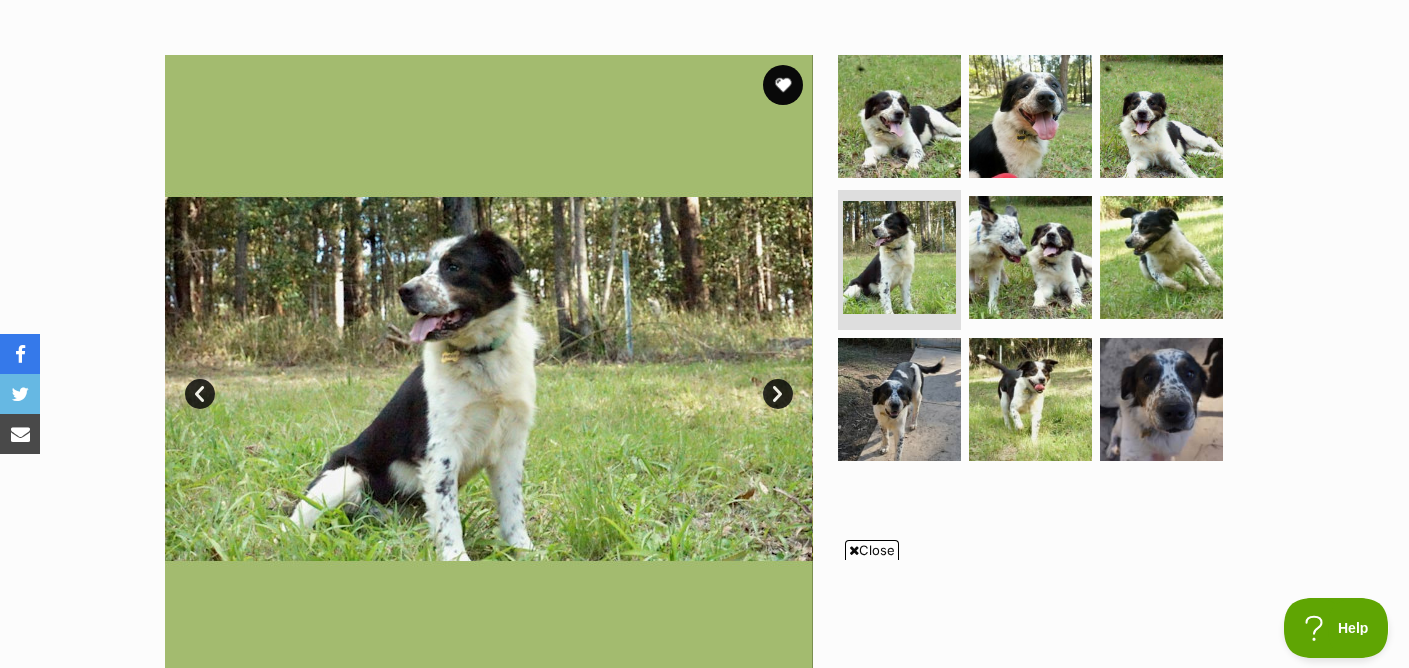 click on "Next" at bounding box center [778, 394] 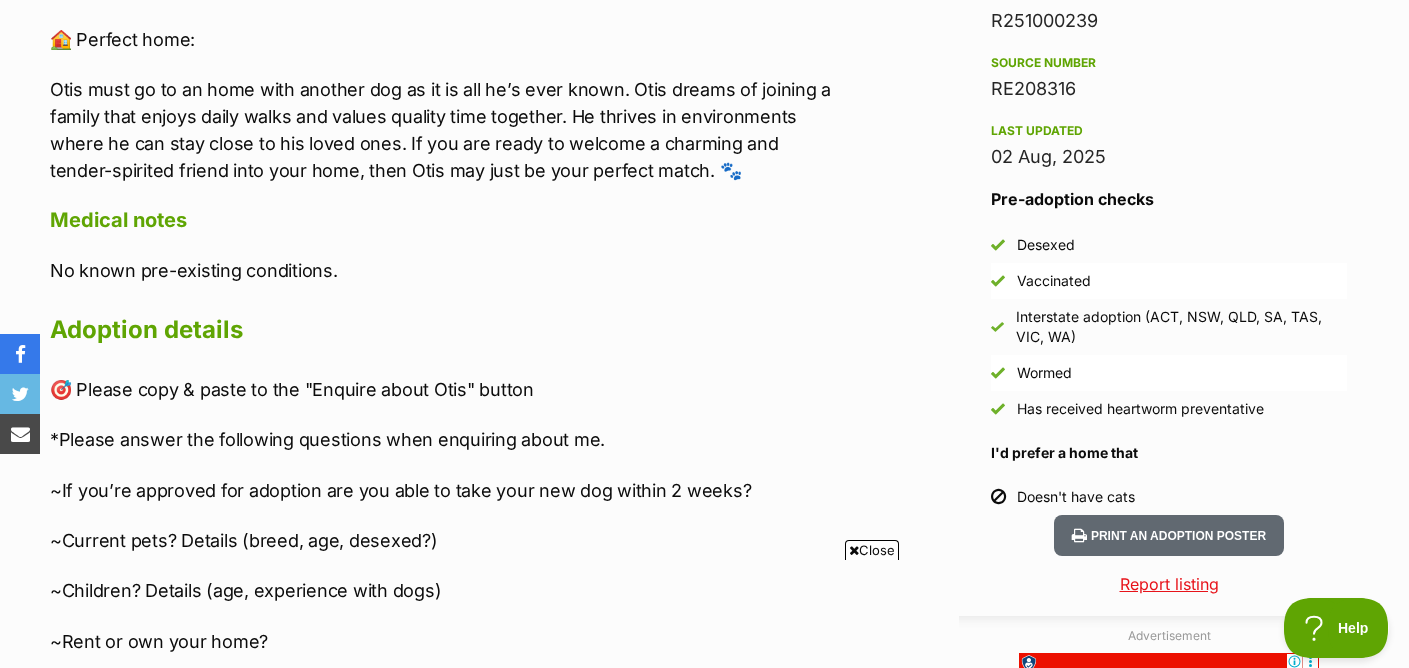 scroll, scrollTop: 1889, scrollLeft: 0, axis: vertical 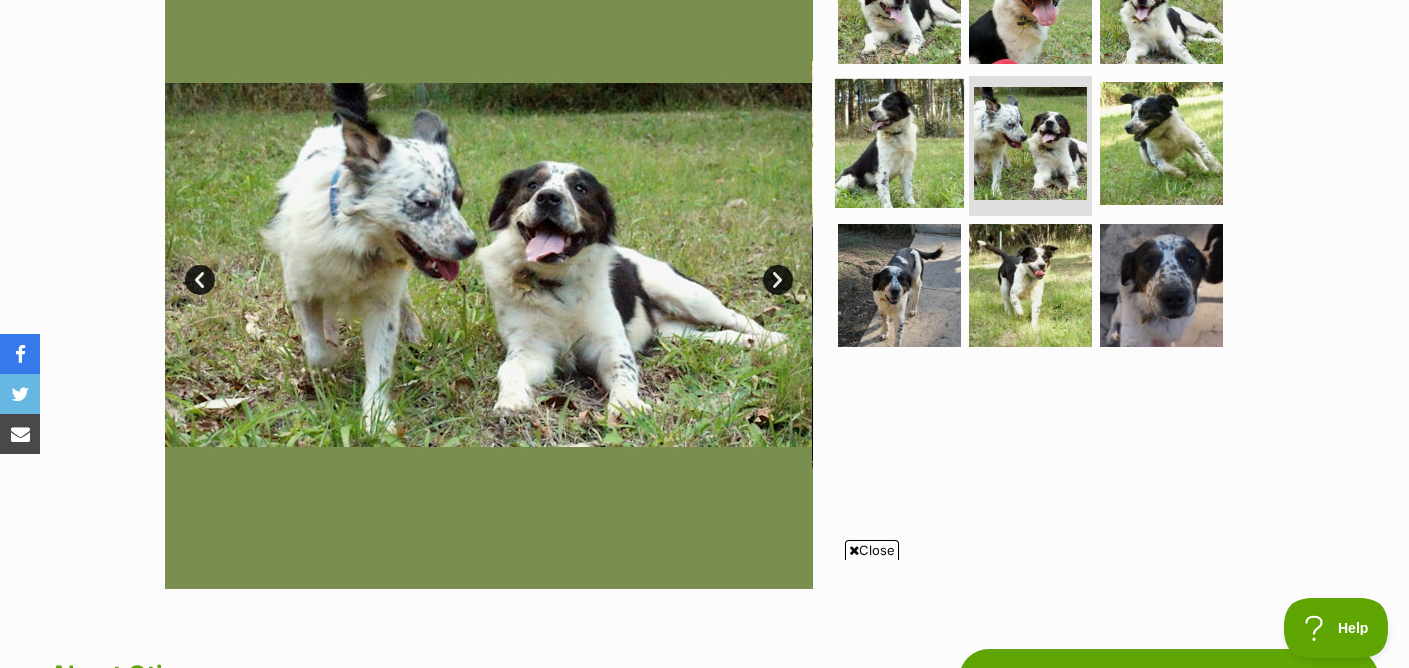 click at bounding box center (899, 143) 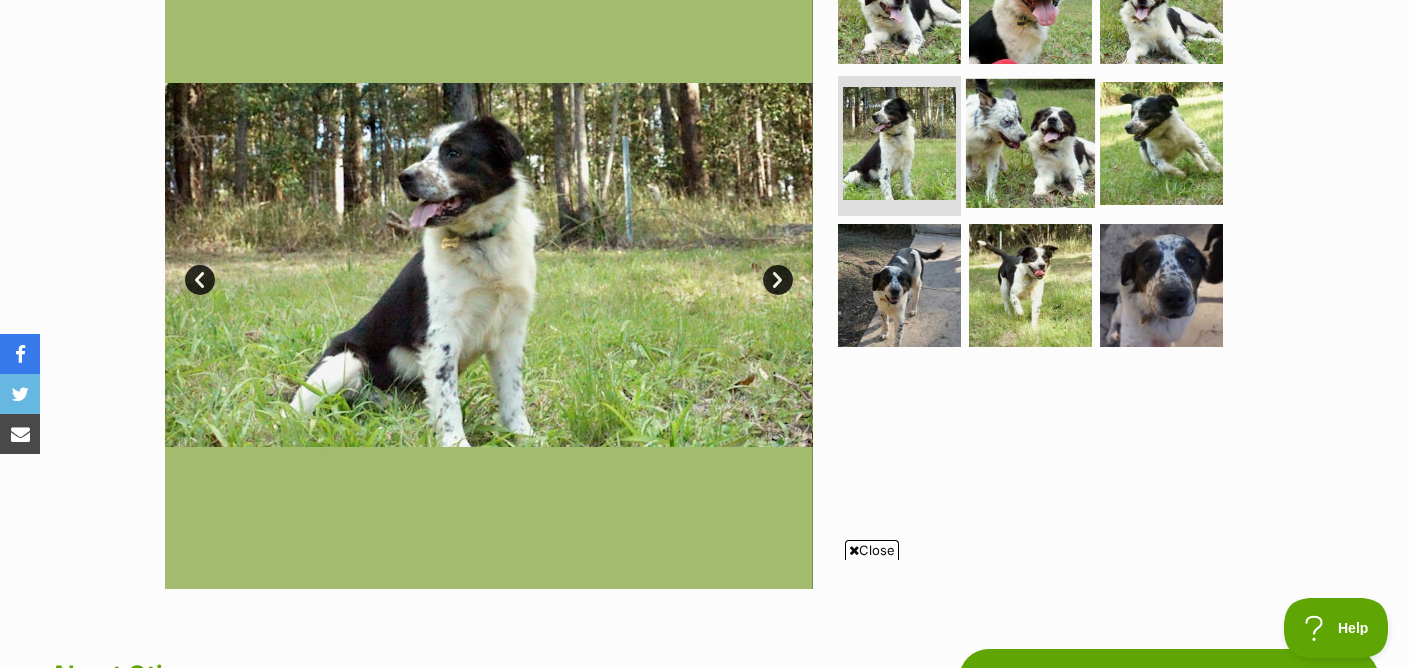 click at bounding box center (1030, 143) 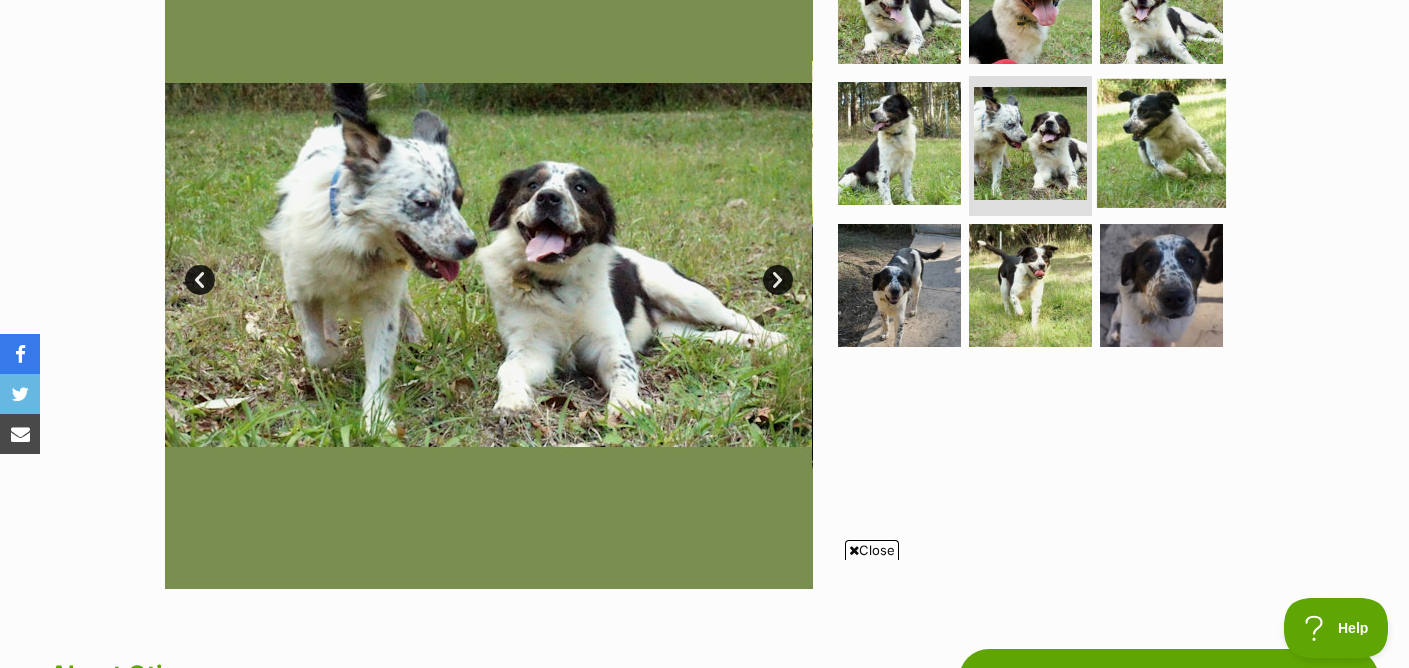 click at bounding box center (1161, 143) 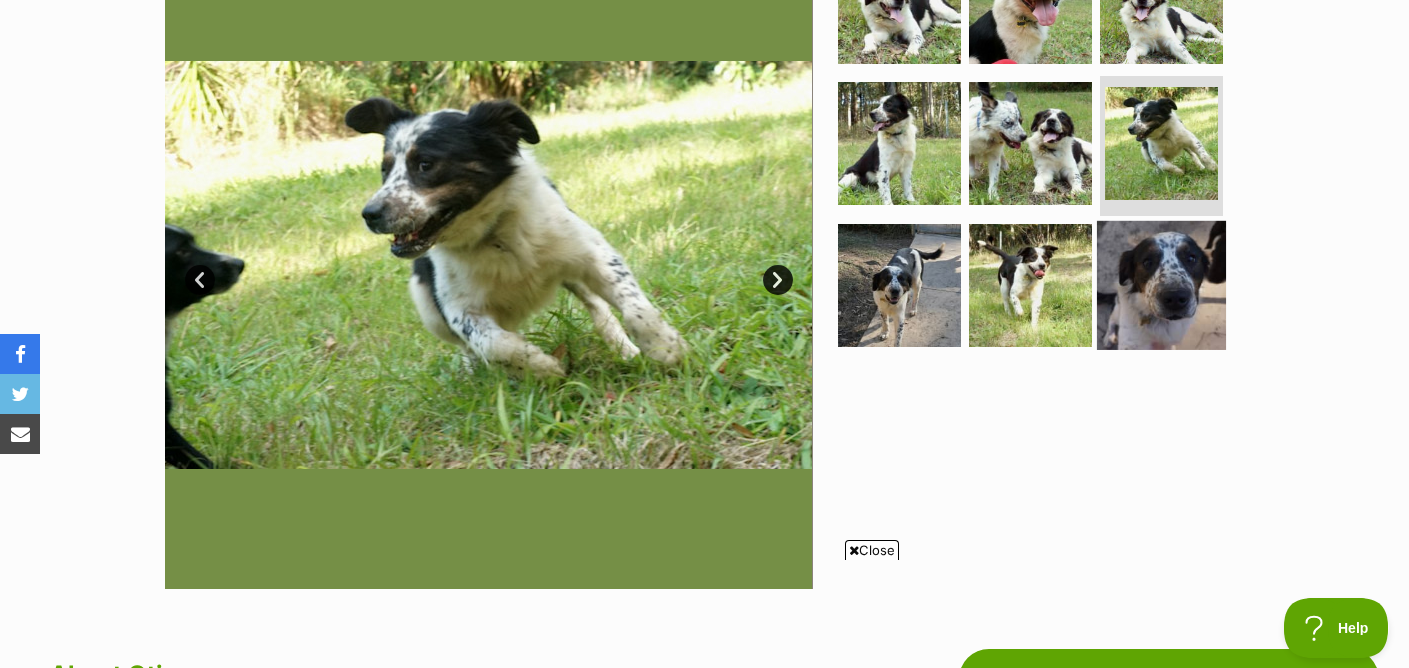 click at bounding box center [1161, 285] 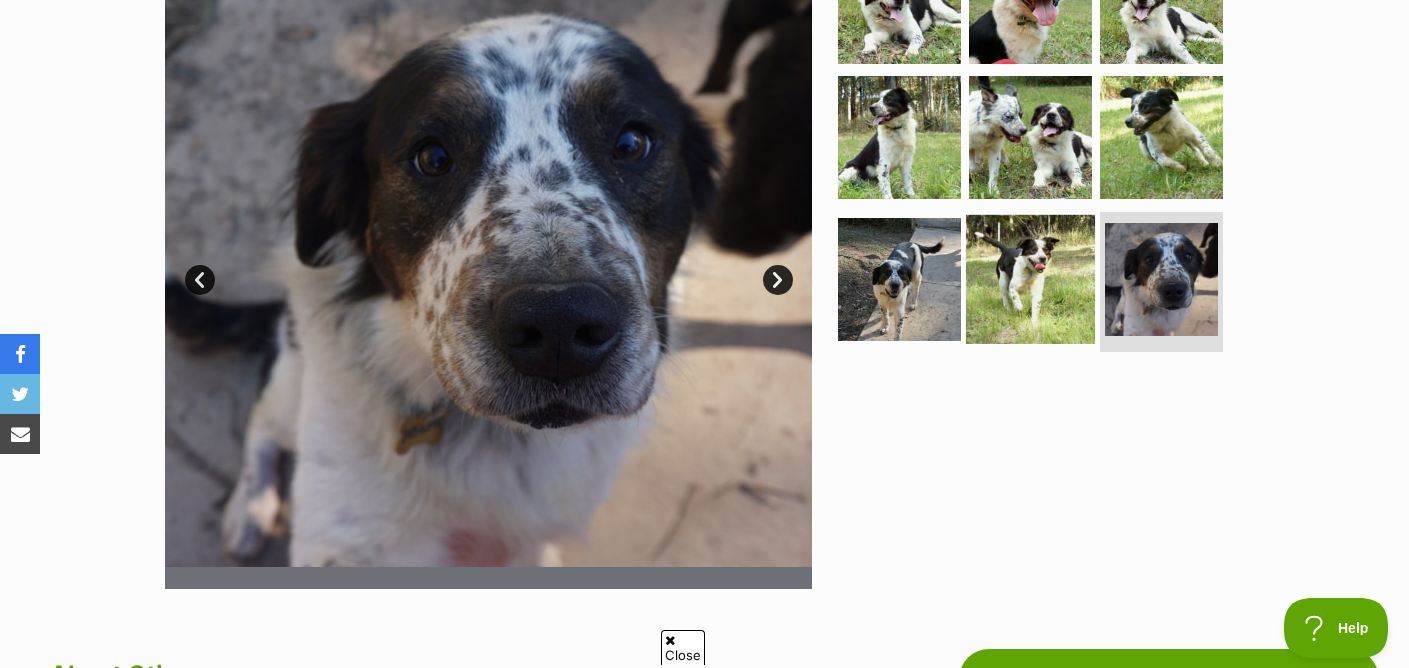 click at bounding box center [1030, 279] 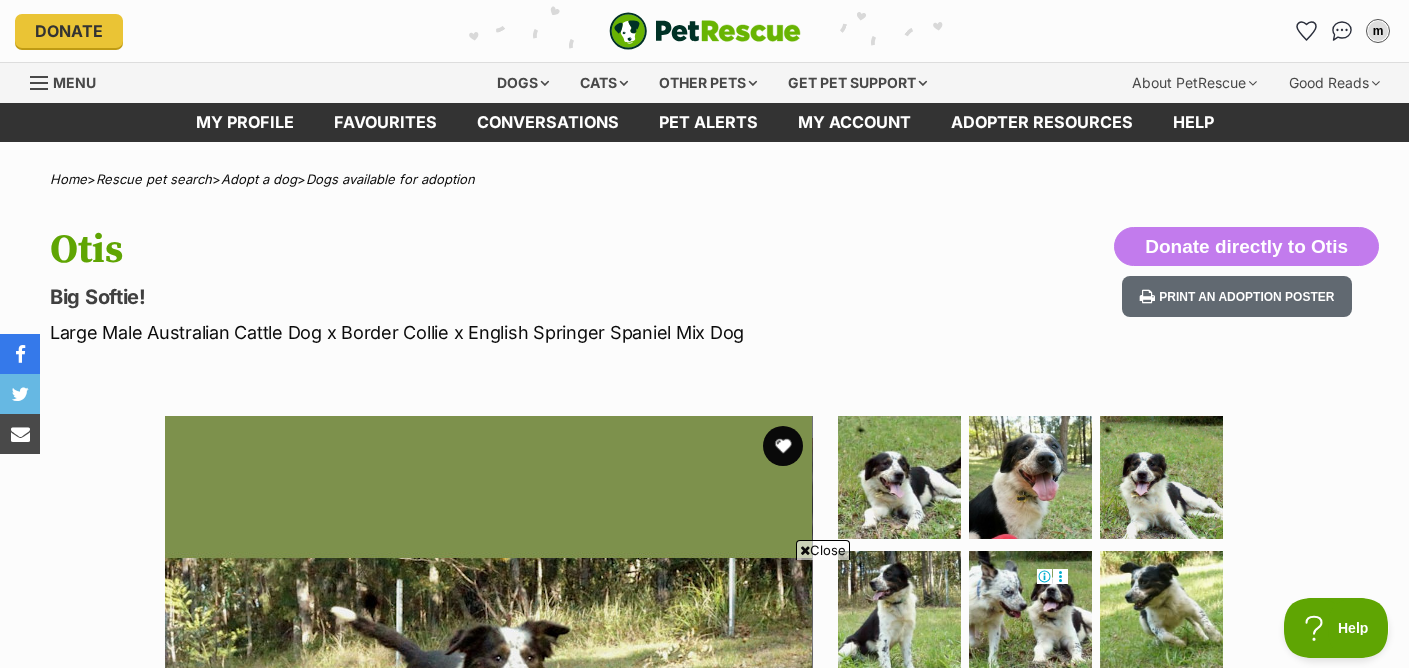 scroll, scrollTop: 393, scrollLeft: 0, axis: vertical 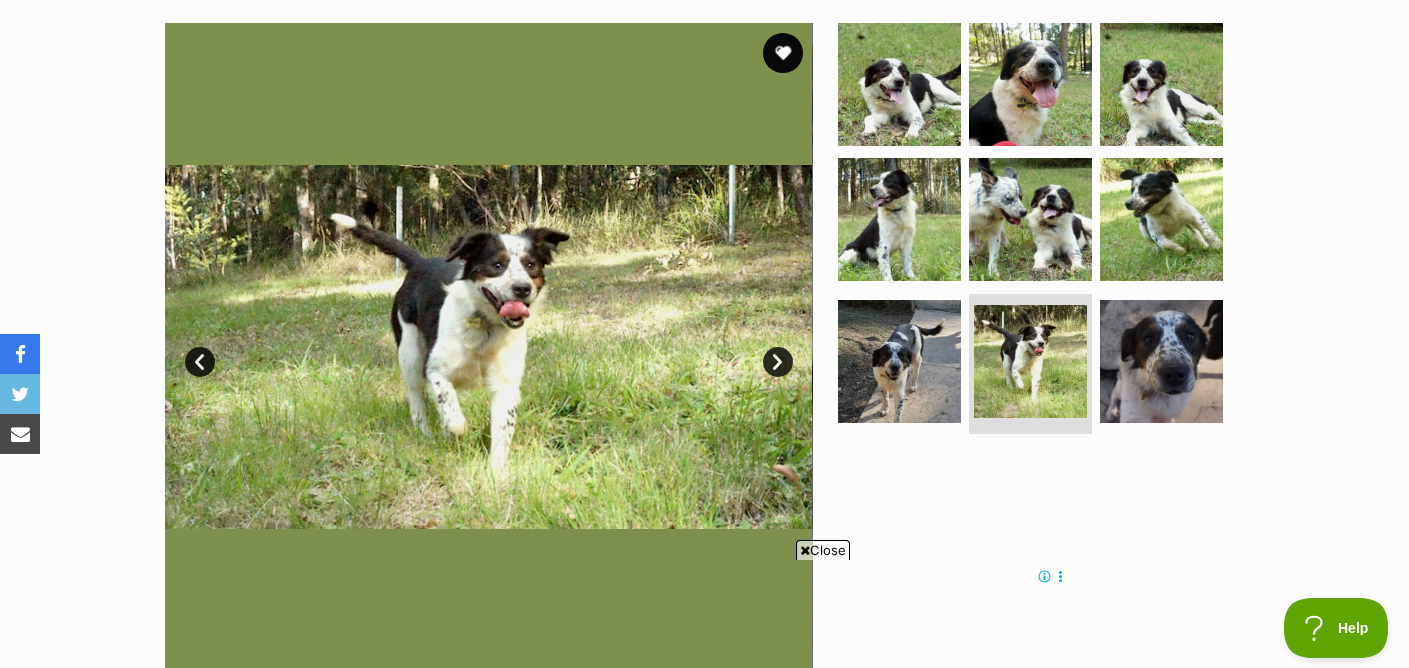click on "Next" at bounding box center [778, 362] 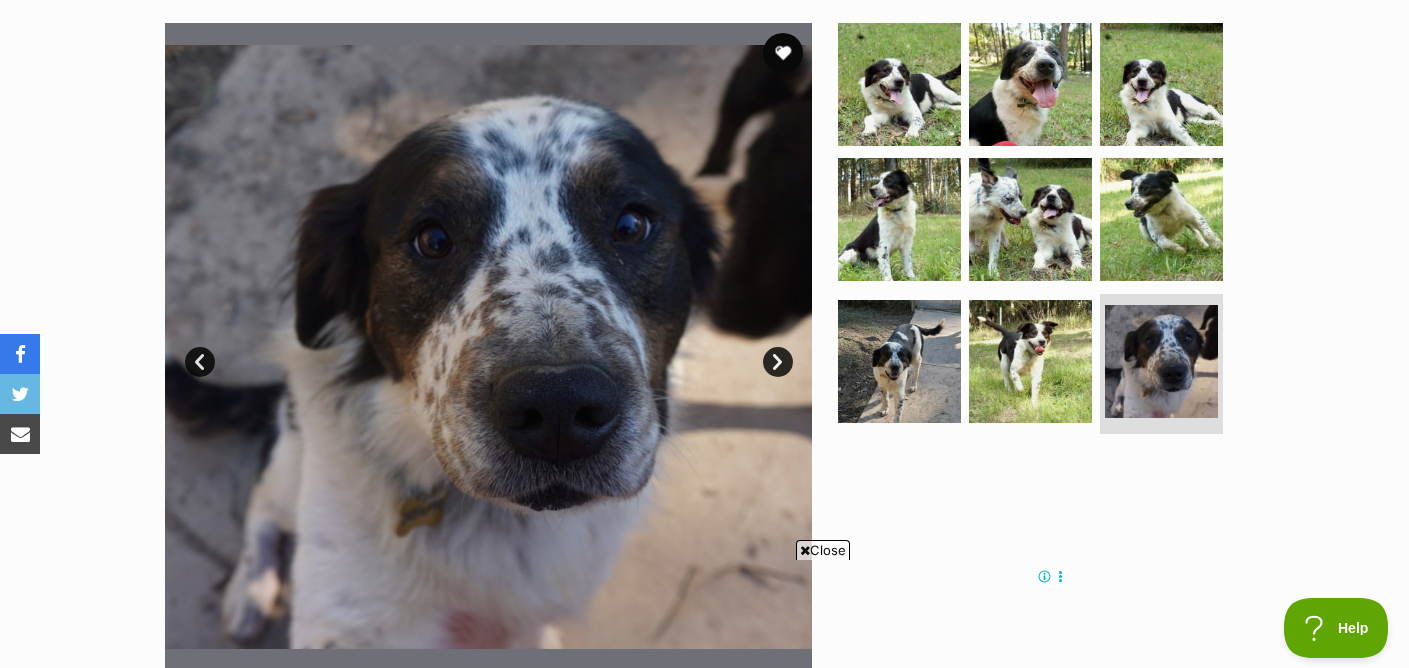 click on "Next" at bounding box center (778, 362) 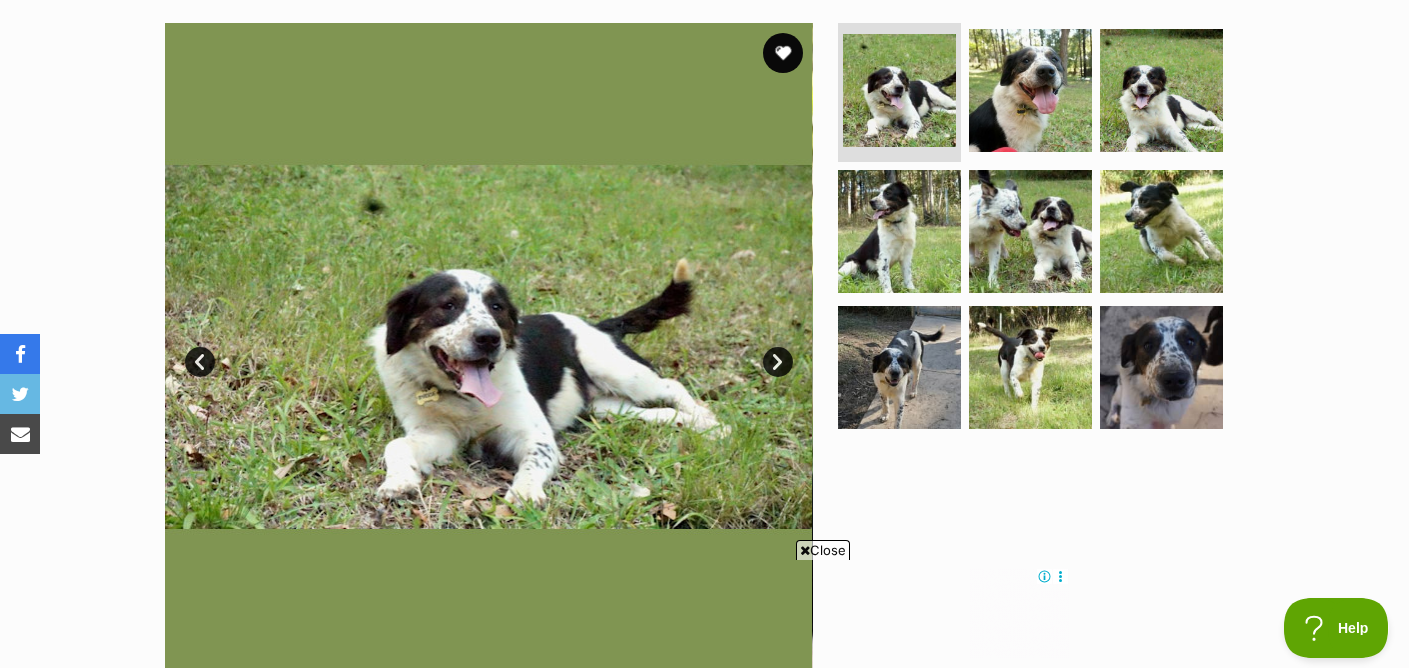 scroll, scrollTop: 0, scrollLeft: 0, axis: both 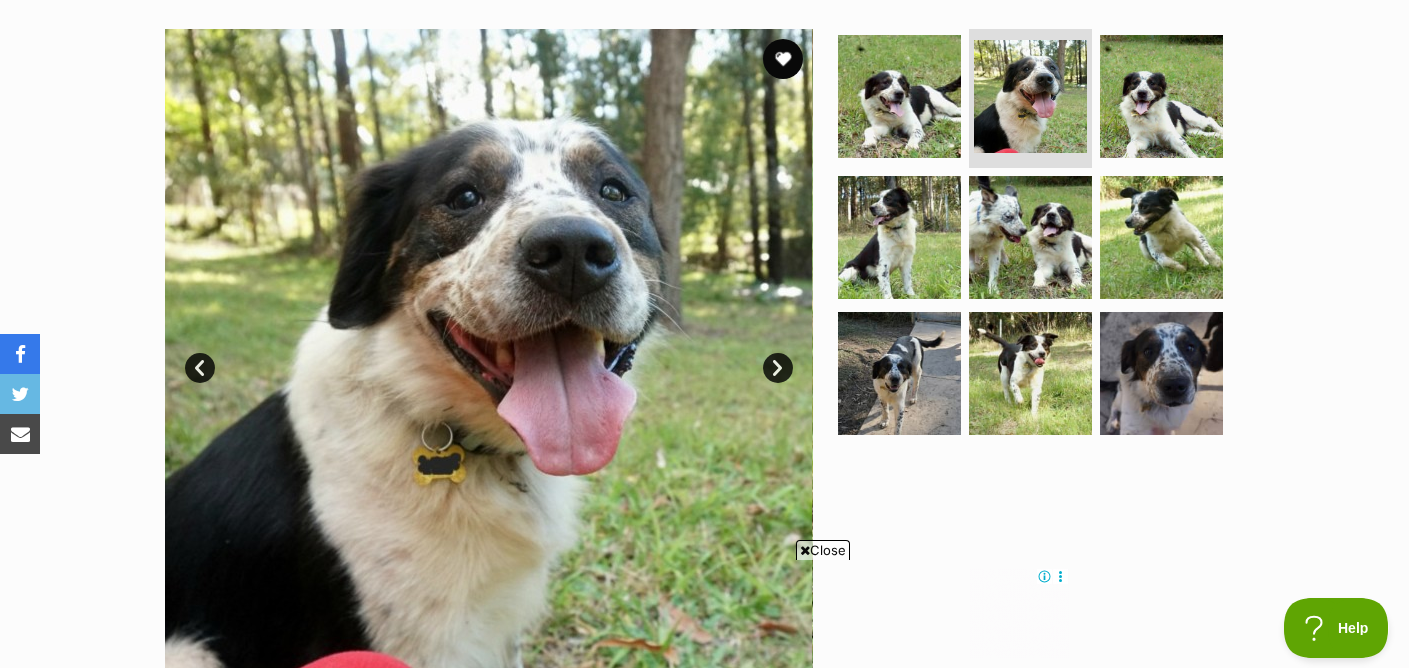 click on "Next" at bounding box center [778, 368] 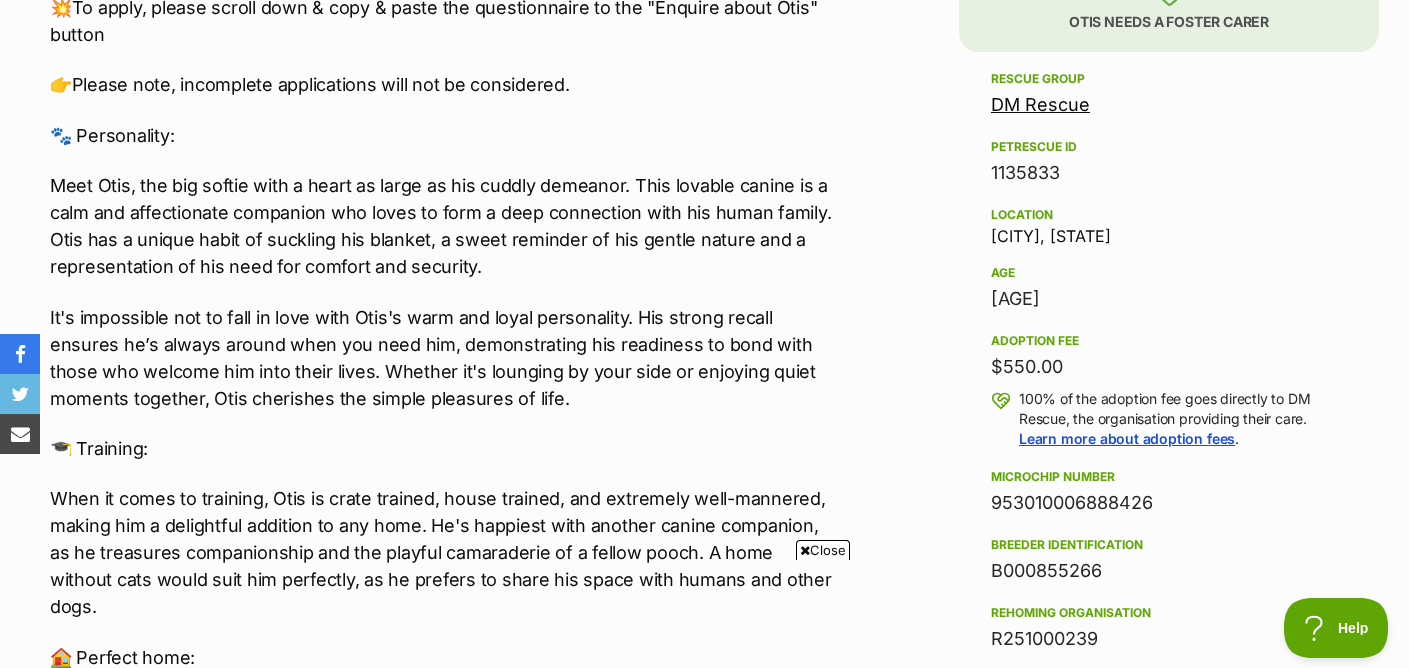scroll, scrollTop: 0, scrollLeft: 0, axis: both 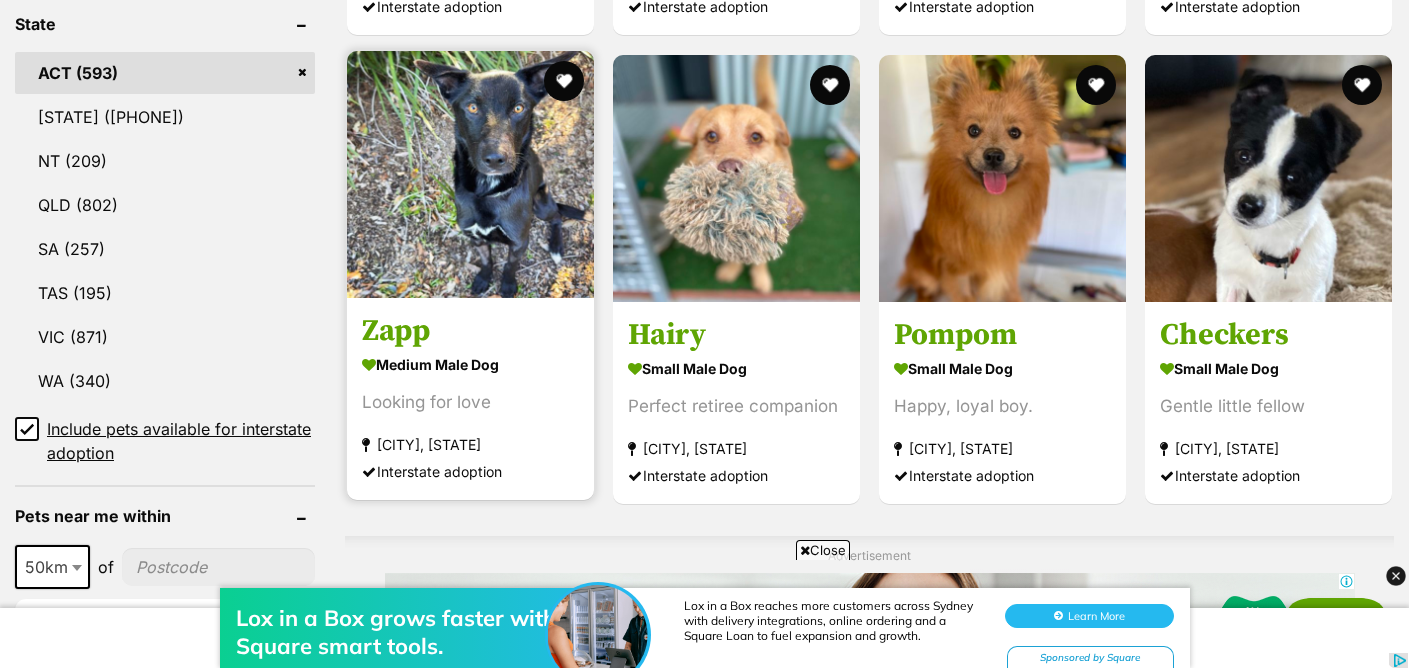 click at bounding box center [470, 174] 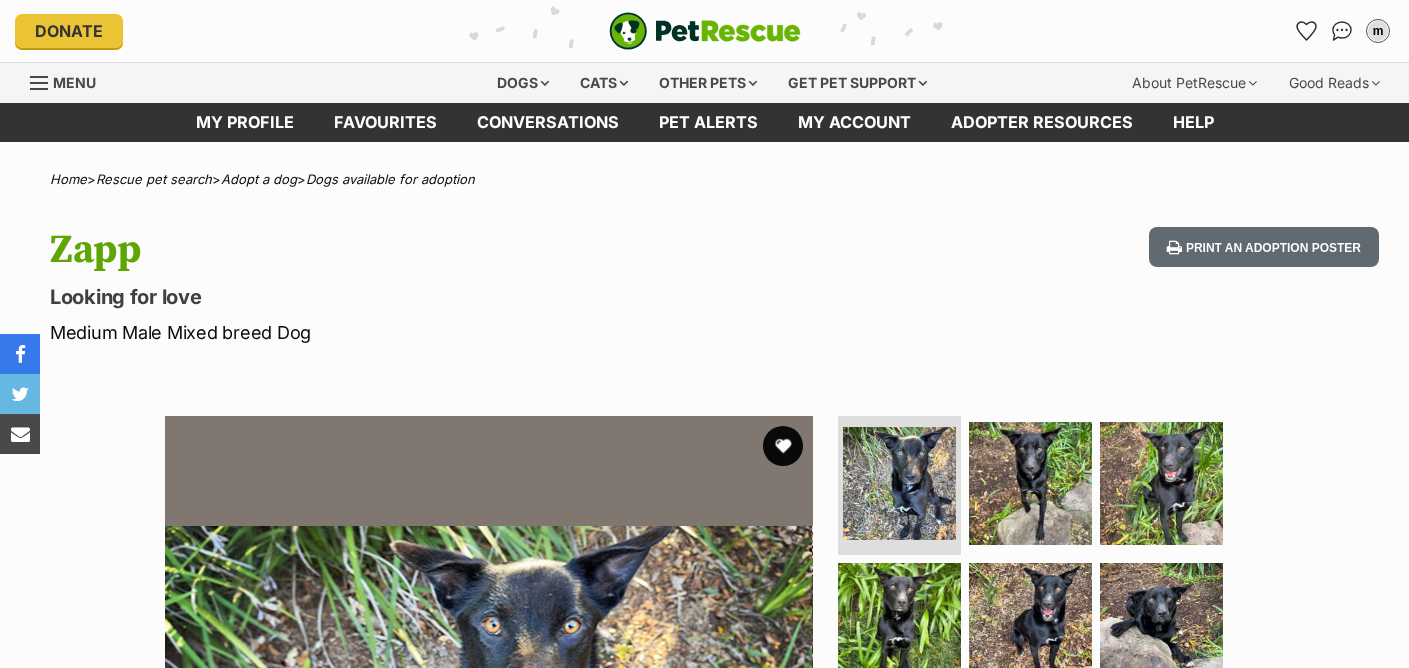 scroll, scrollTop: 0, scrollLeft: 0, axis: both 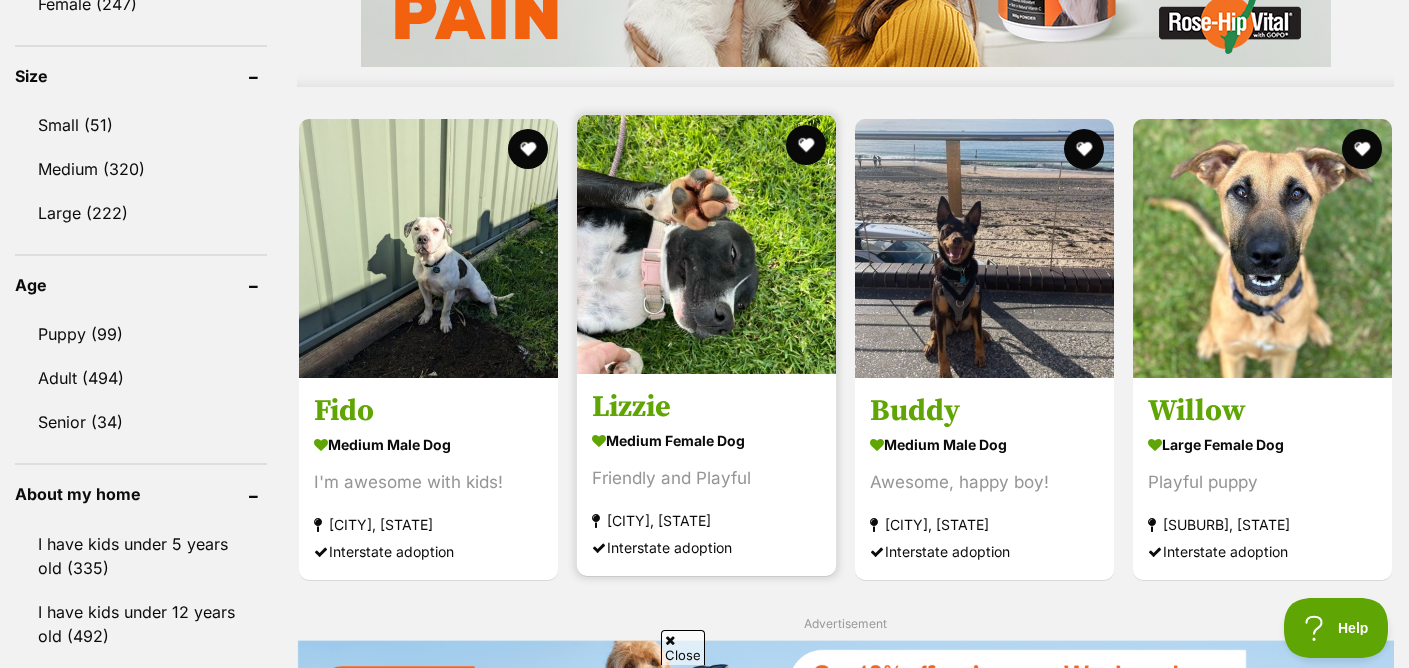click at bounding box center (706, 244) 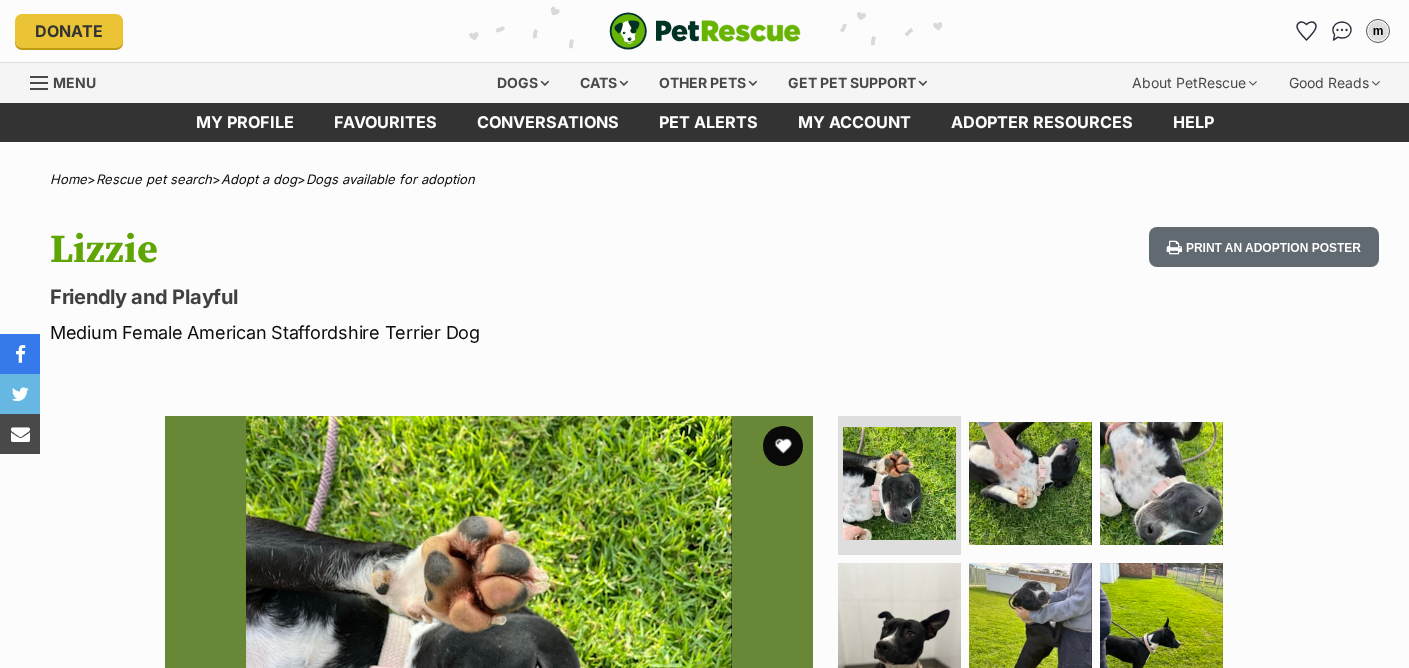 scroll, scrollTop: 0, scrollLeft: 0, axis: both 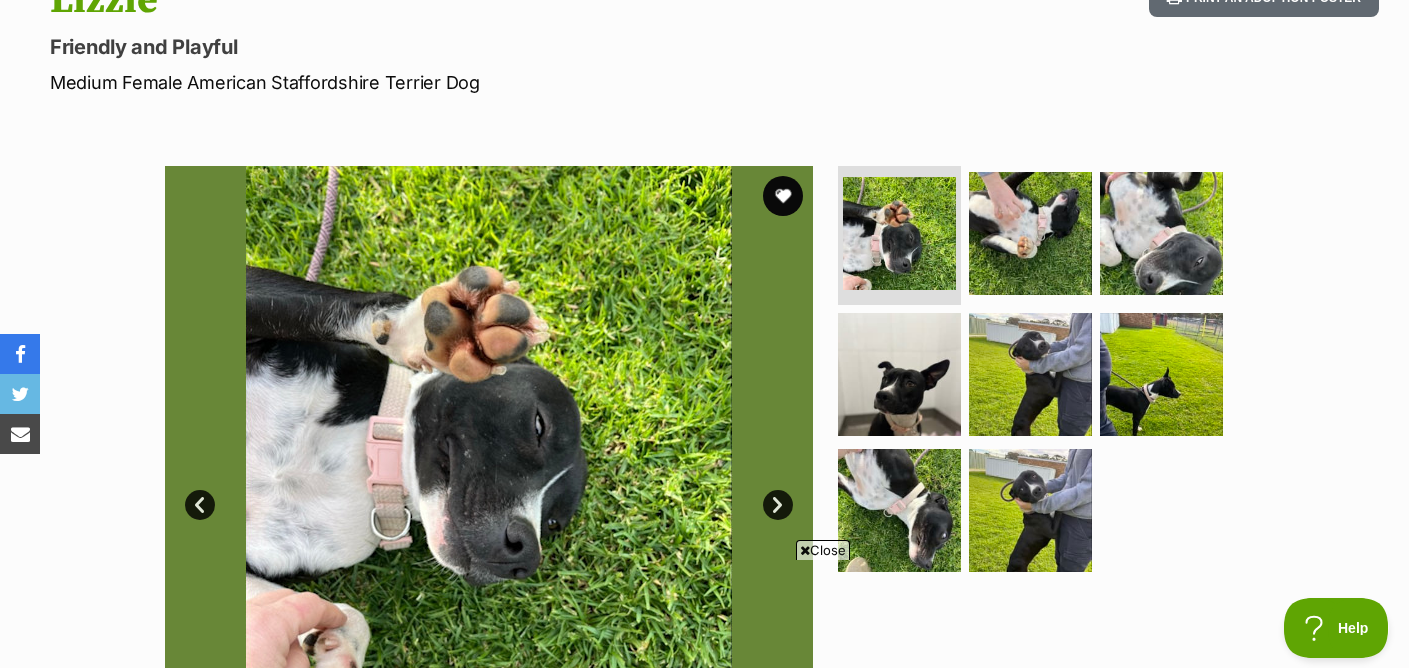 click on "Next" at bounding box center [778, 505] 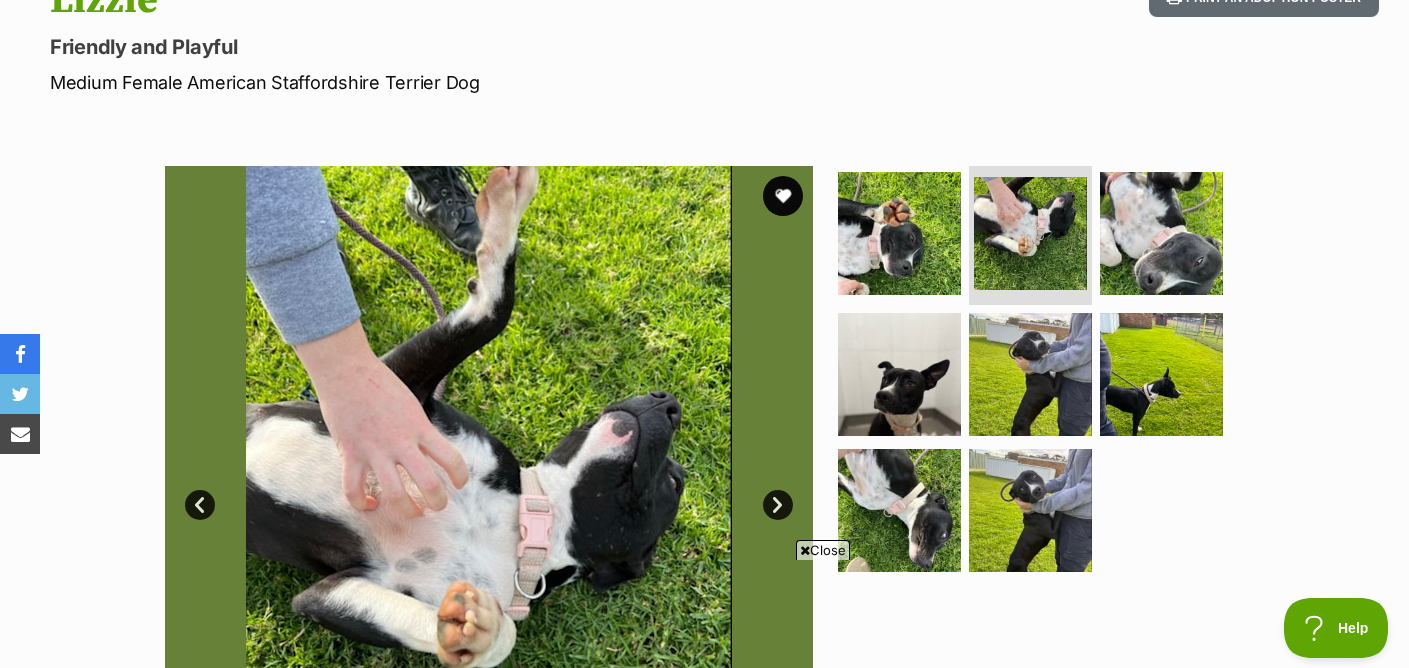 scroll, scrollTop: 0, scrollLeft: 0, axis: both 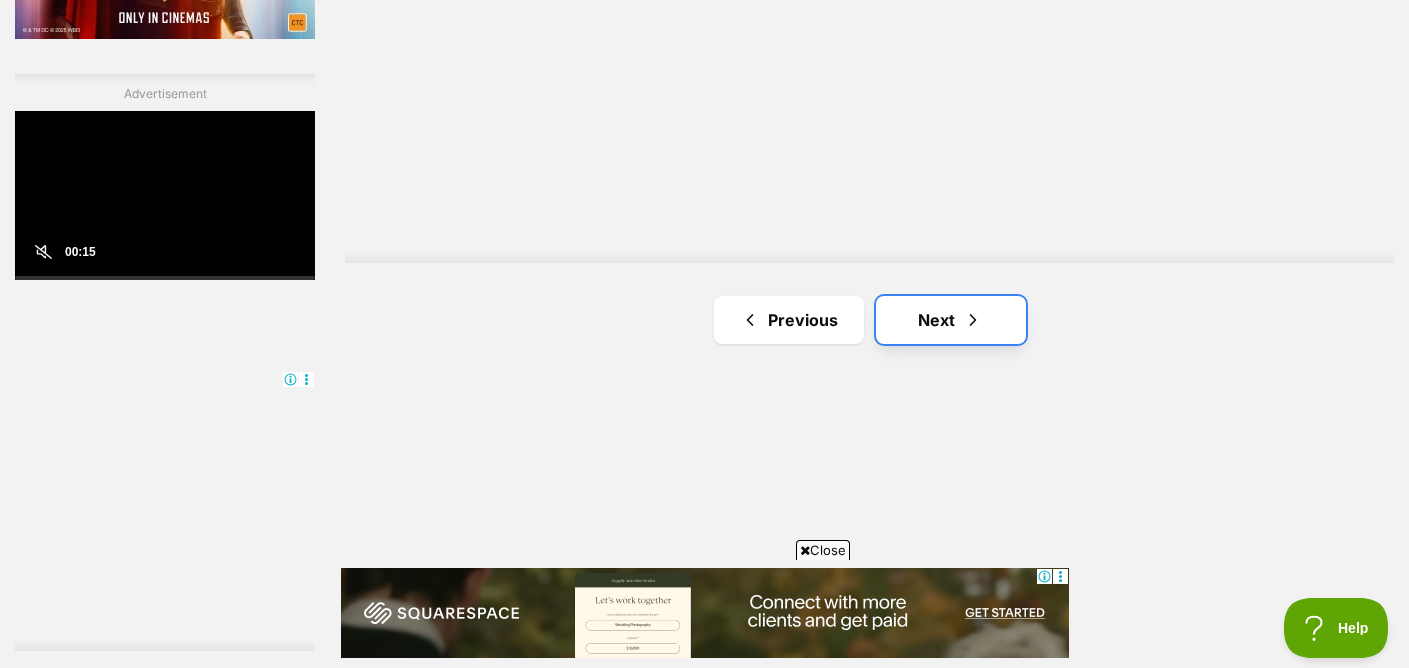 click on "Next" at bounding box center [951, 320] 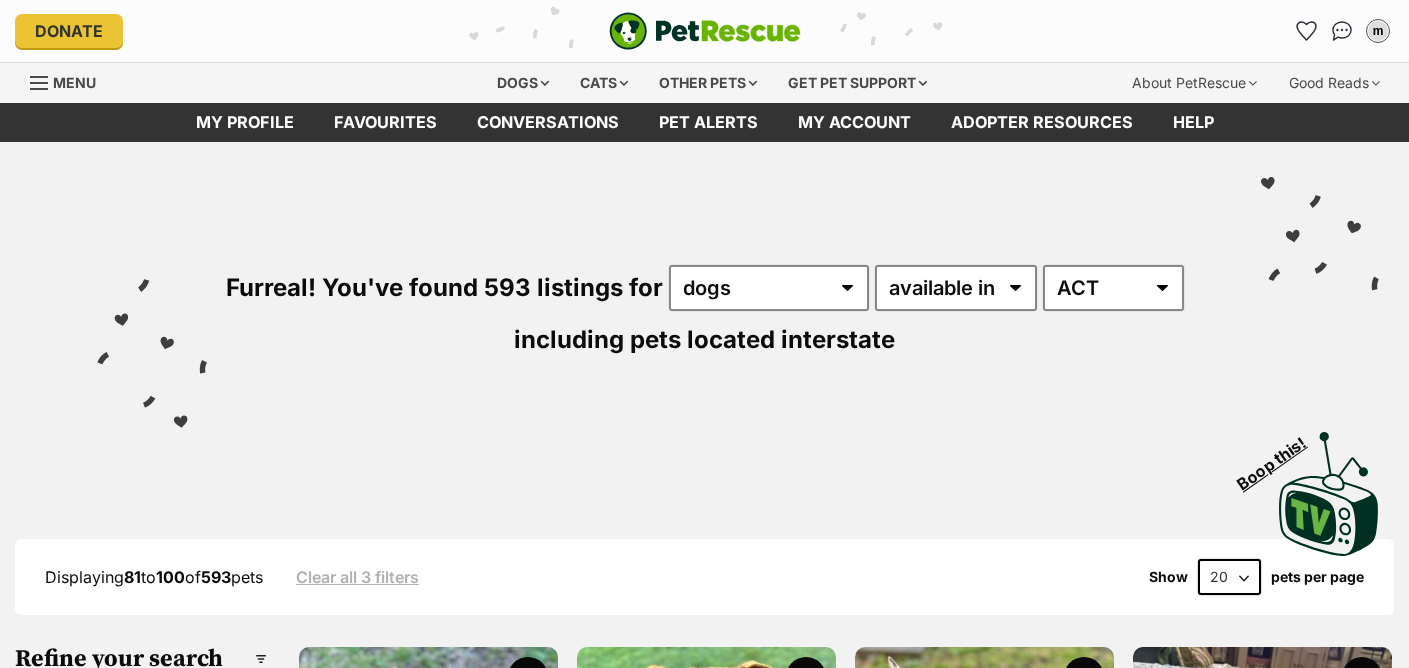 scroll, scrollTop: 0, scrollLeft: 0, axis: both 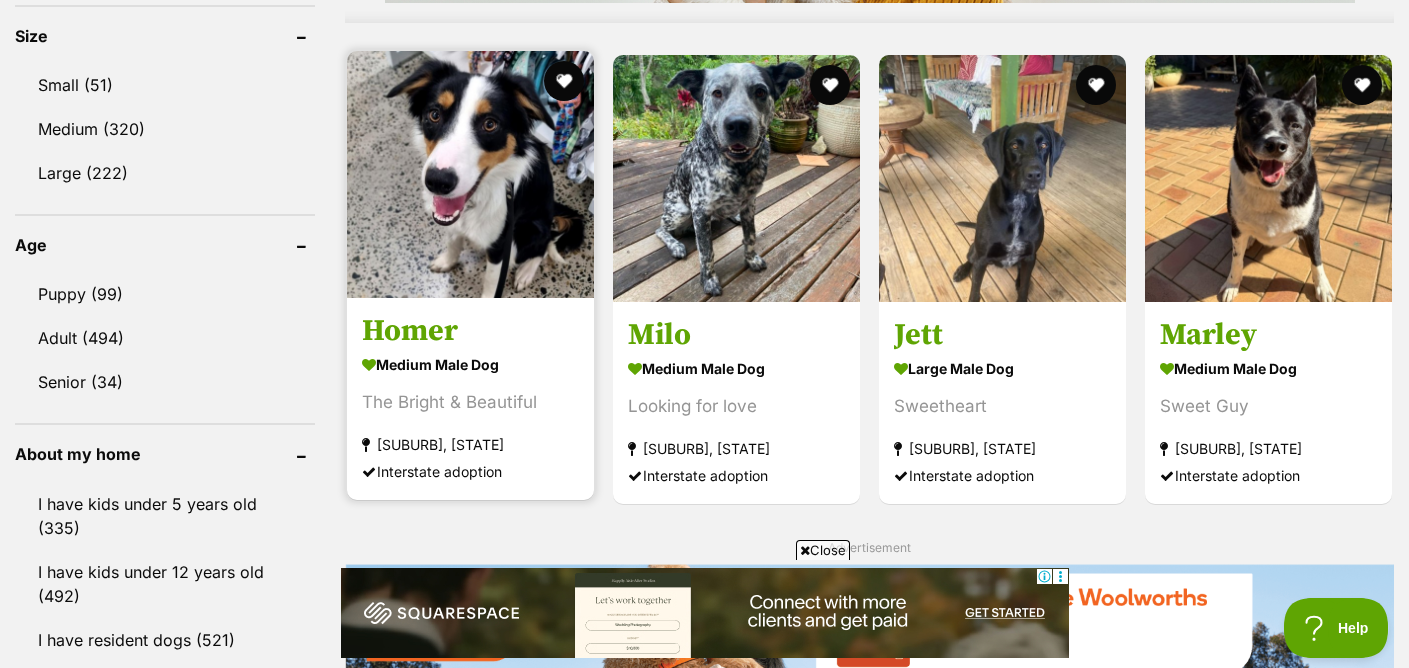 click at bounding box center [470, 174] 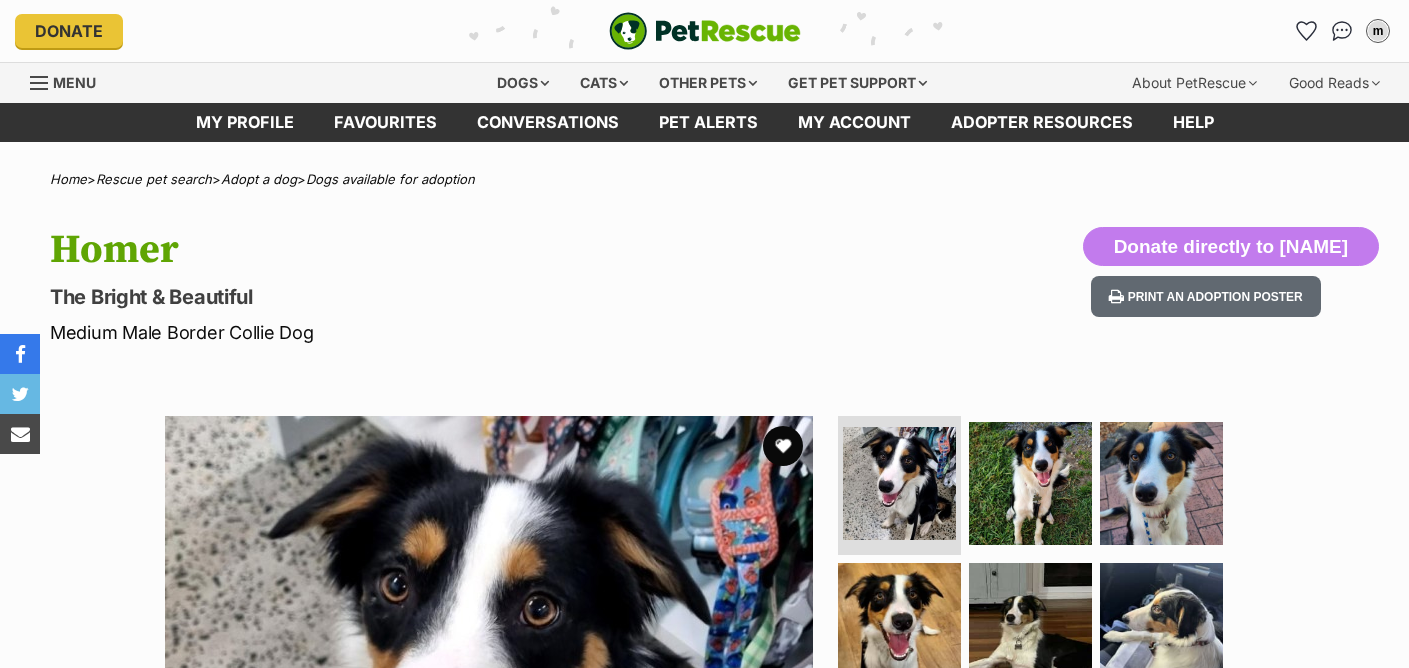 scroll, scrollTop: 0, scrollLeft: 0, axis: both 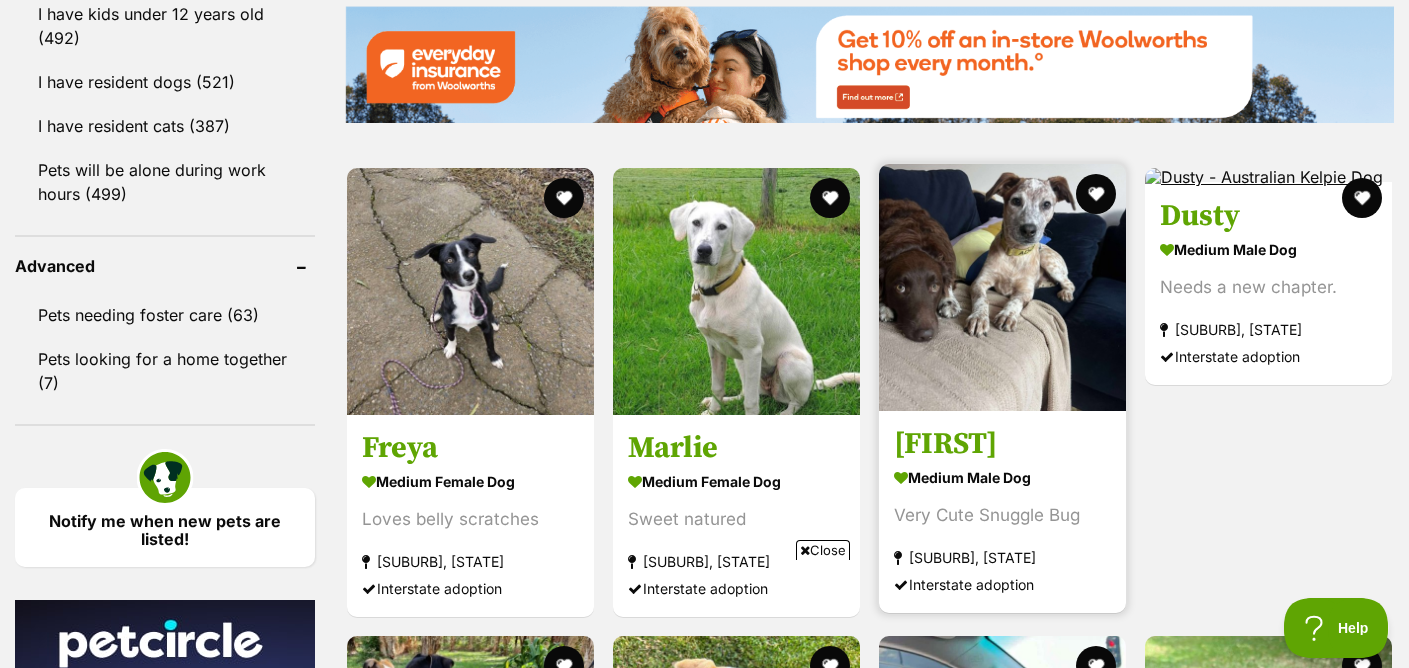 click at bounding box center (1002, 287) 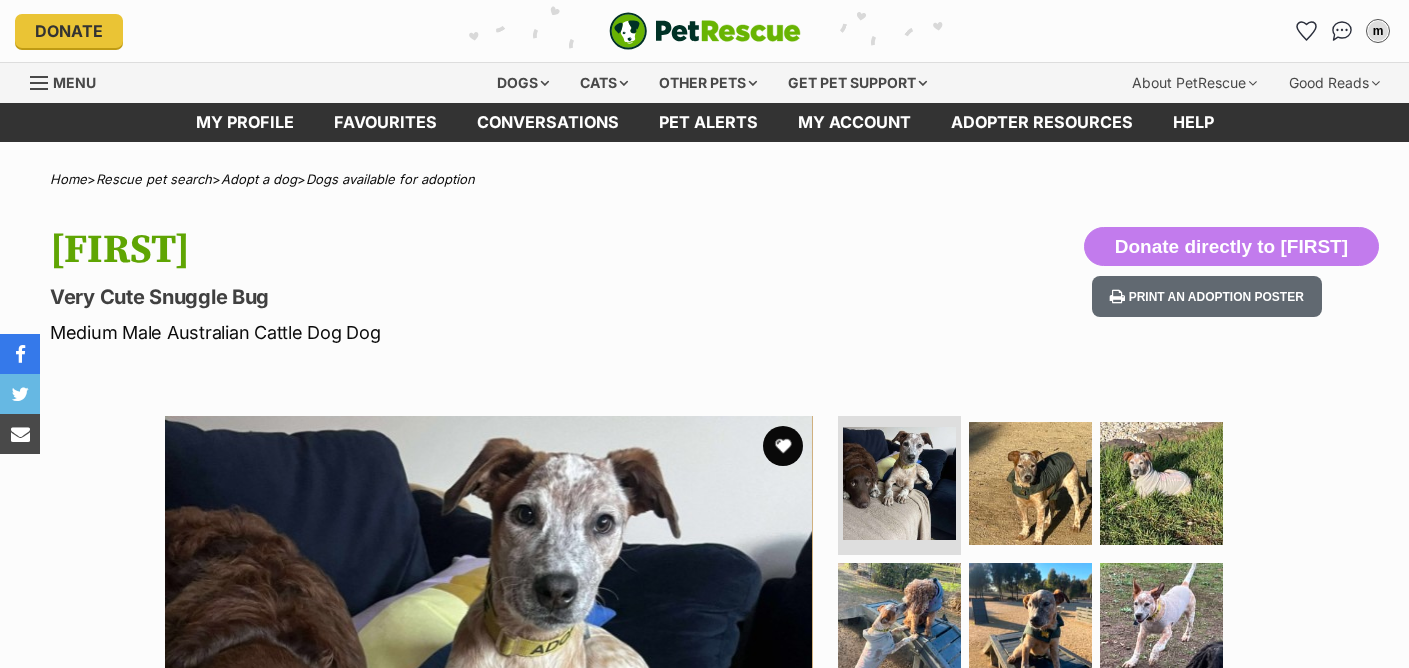 scroll, scrollTop: 0, scrollLeft: 0, axis: both 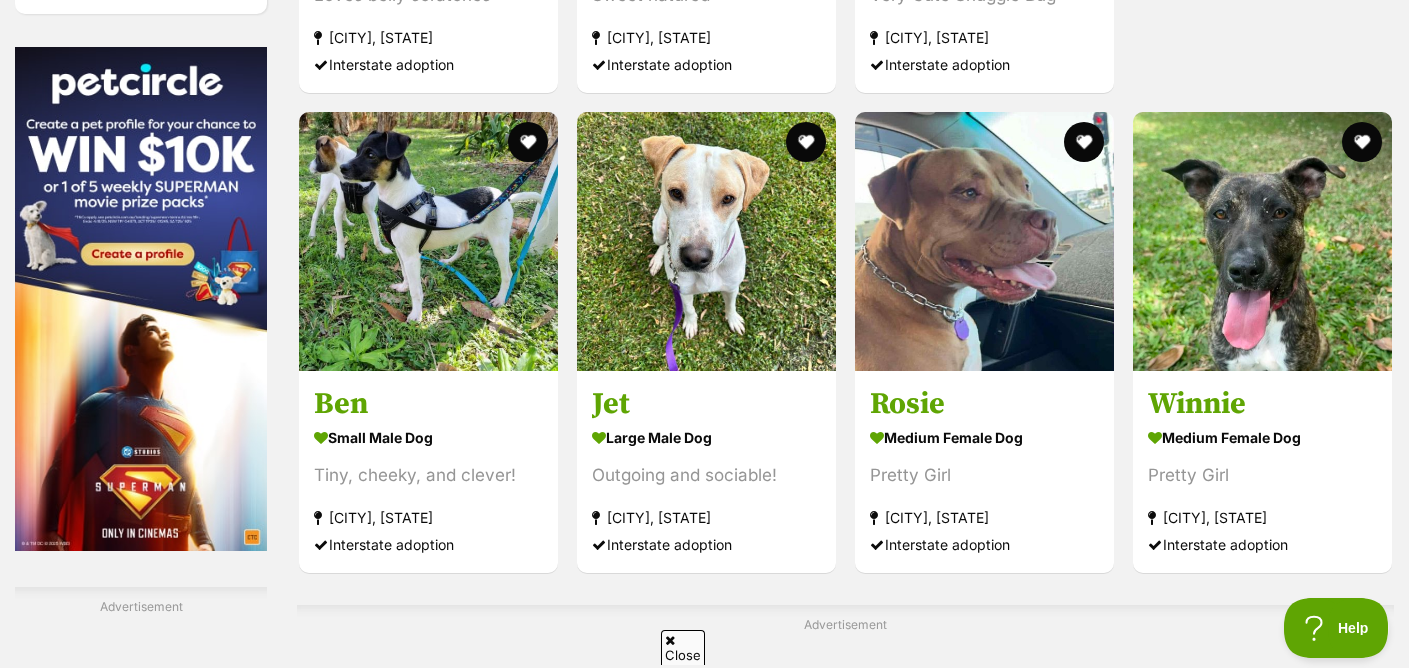 click on "Advertisement" at bounding box center [845, 758] 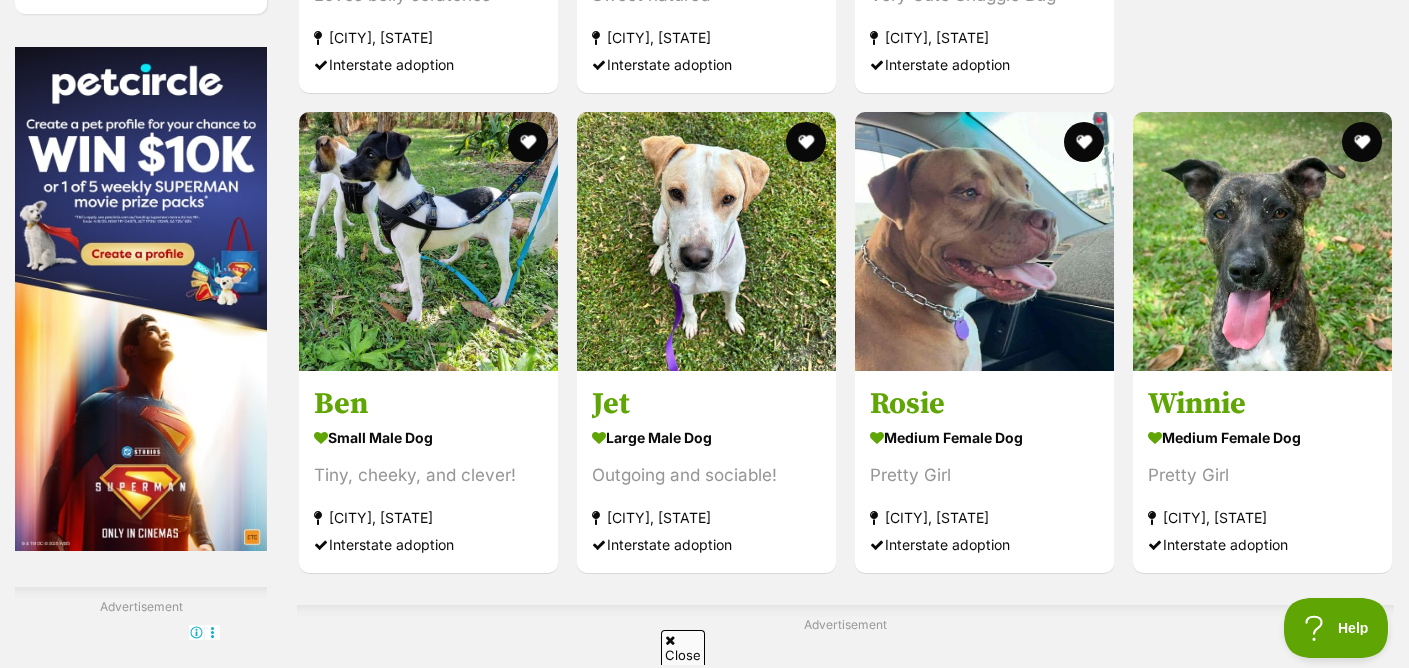 click at bounding box center (949, 969) 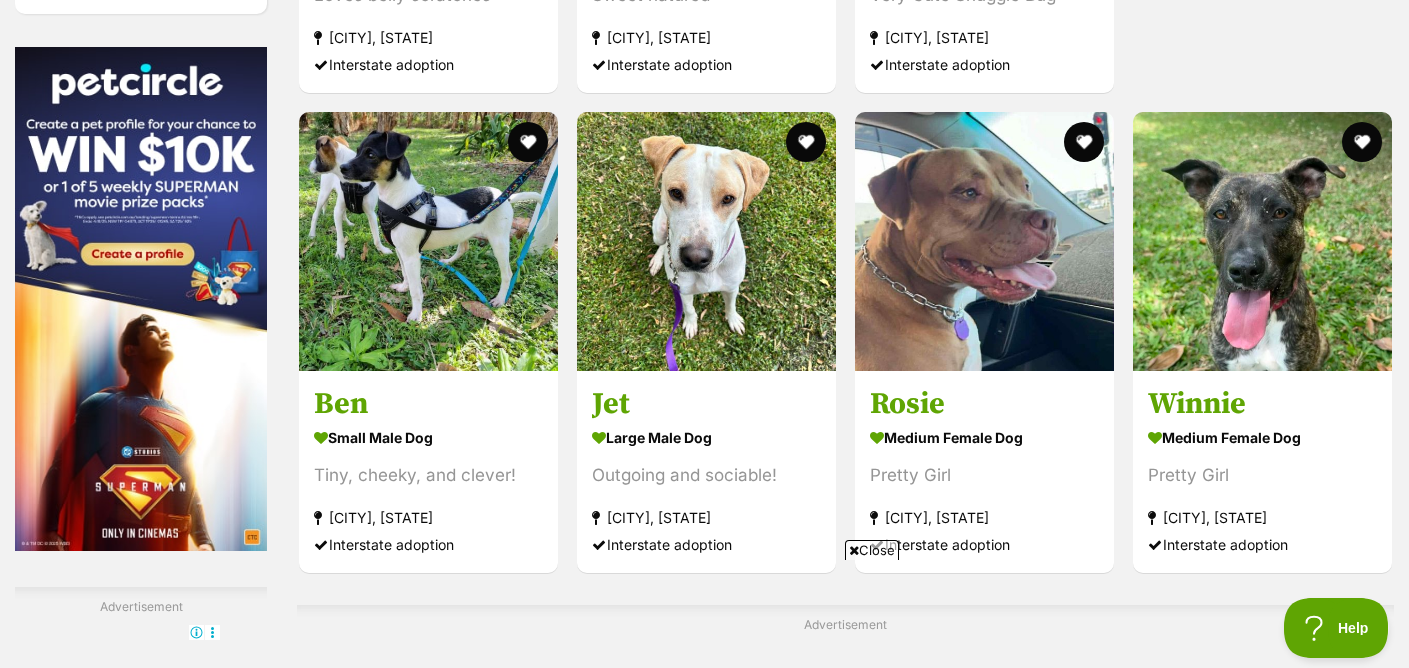 scroll, scrollTop: 0, scrollLeft: 0, axis: both 